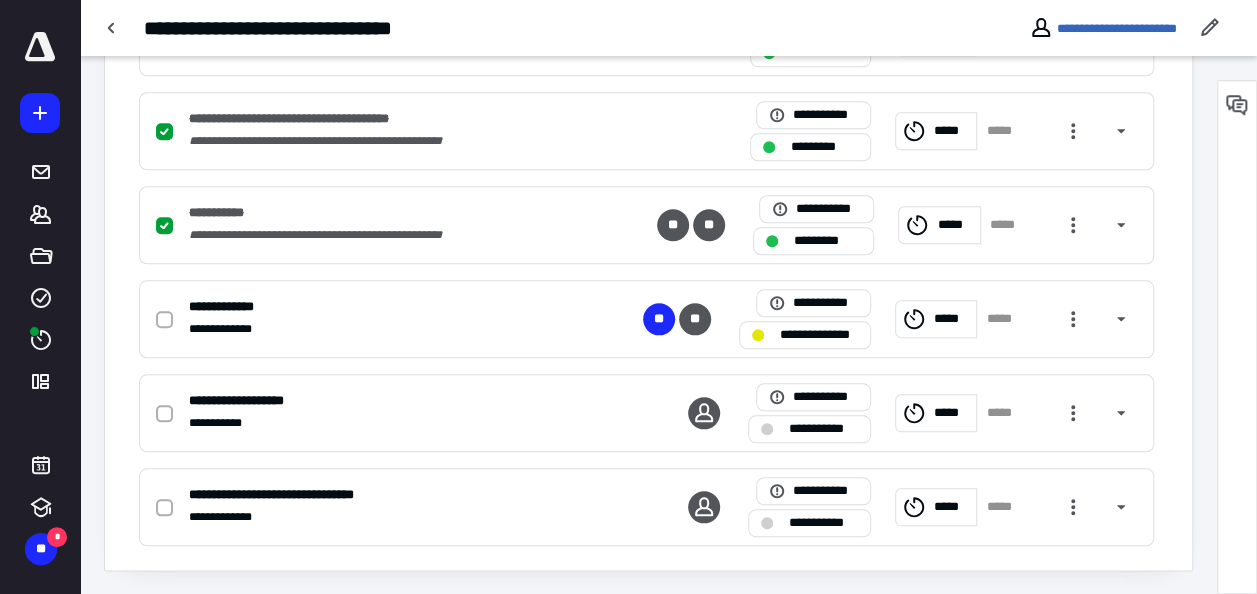scroll, scrollTop: 862, scrollLeft: 0, axis: vertical 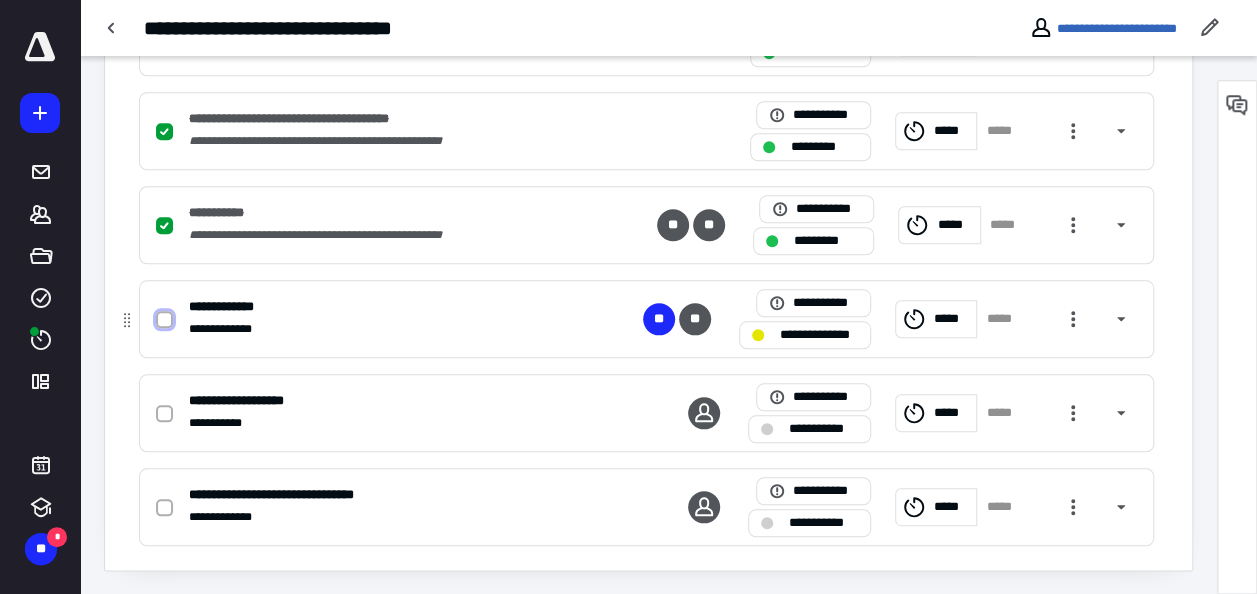 click at bounding box center (164, 320) 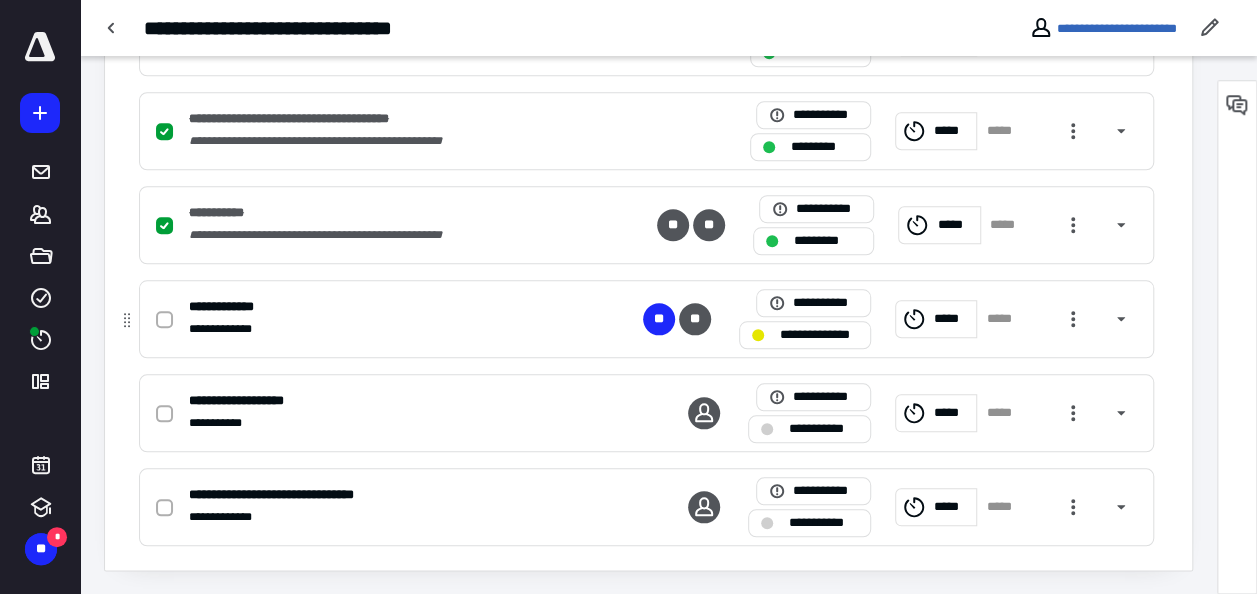 checkbox on "true" 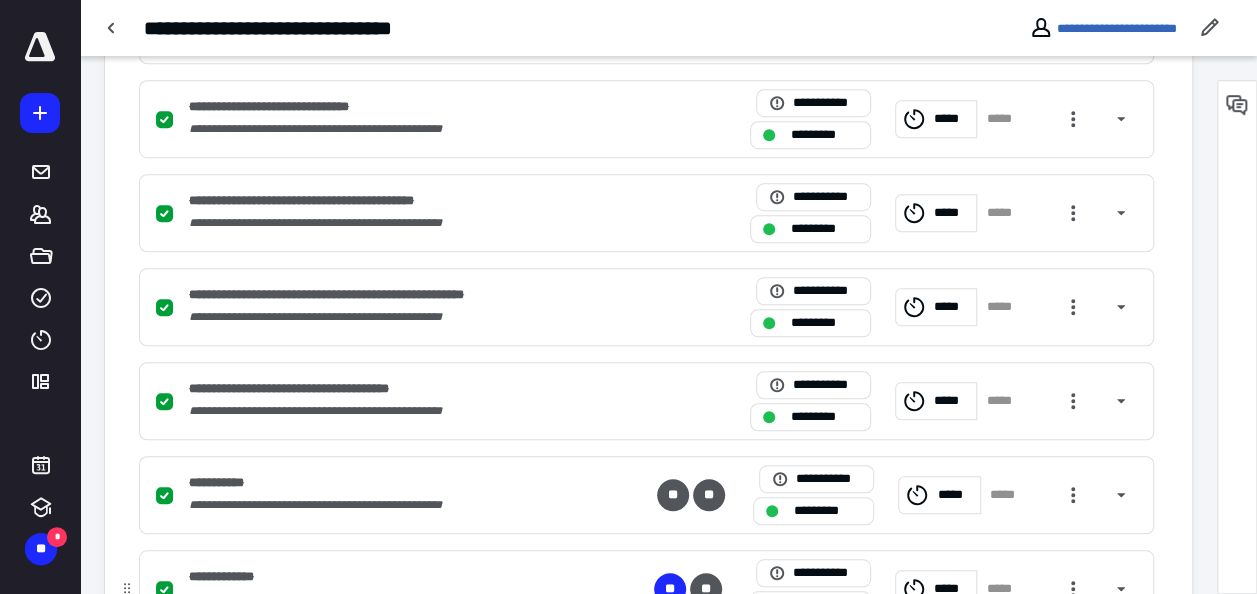 scroll, scrollTop: 462, scrollLeft: 0, axis: vertical 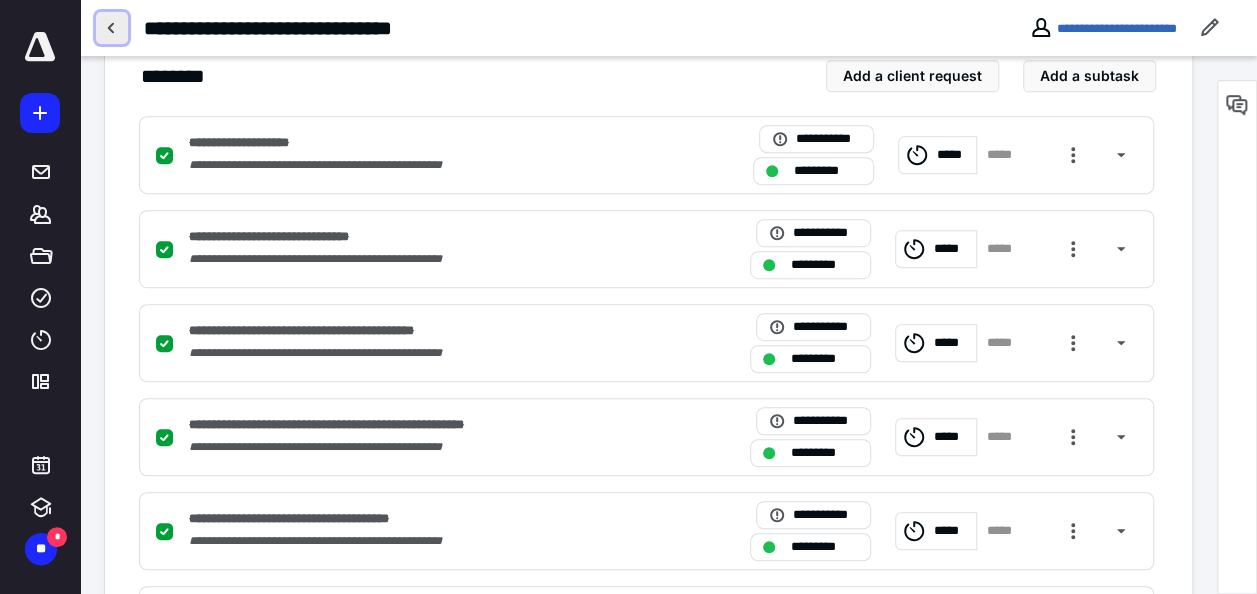 click at bounding box center (112, 28) 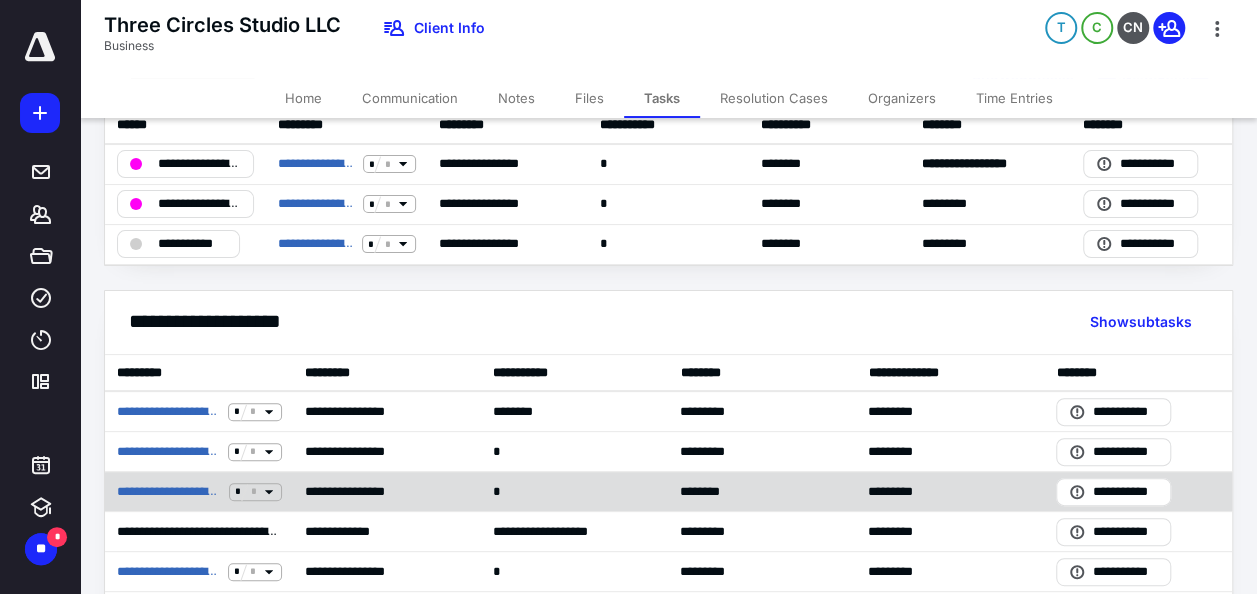 scroll, scrollTop: 0, scrollLeft: 0, axis: both 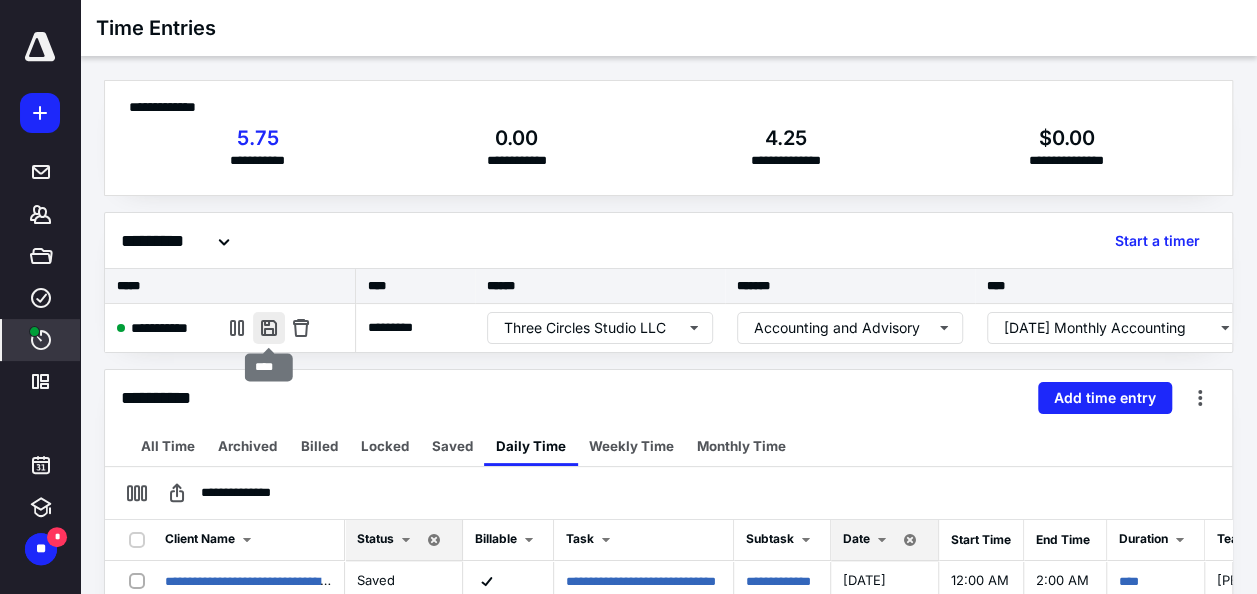 click at bounding box center (269, 328) 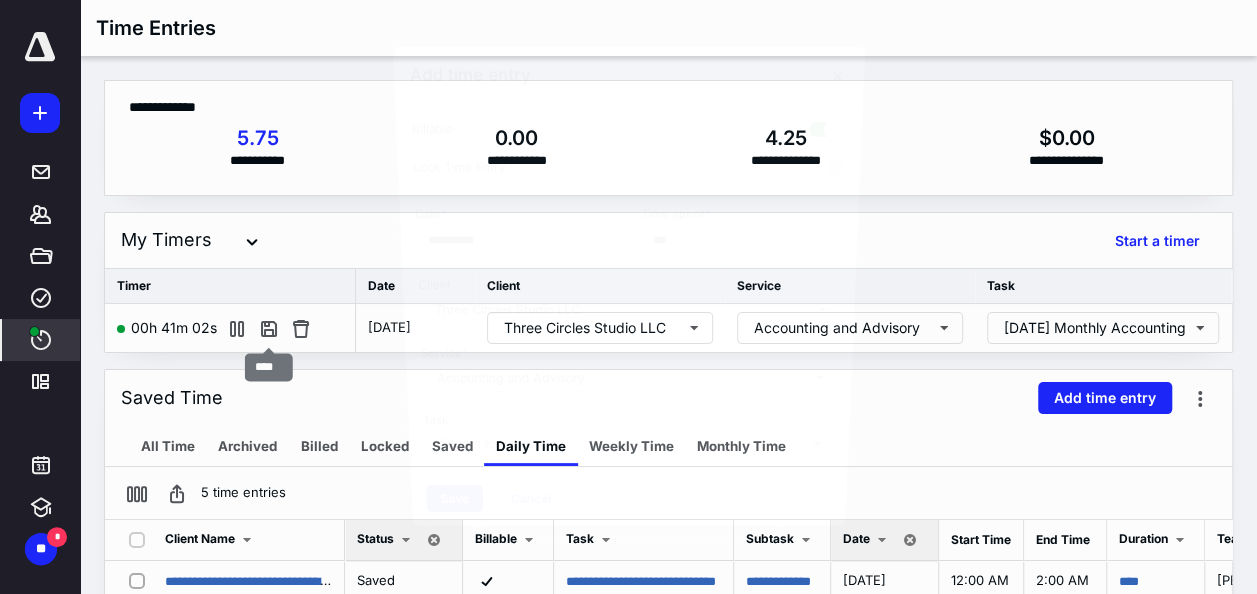 type on "***" 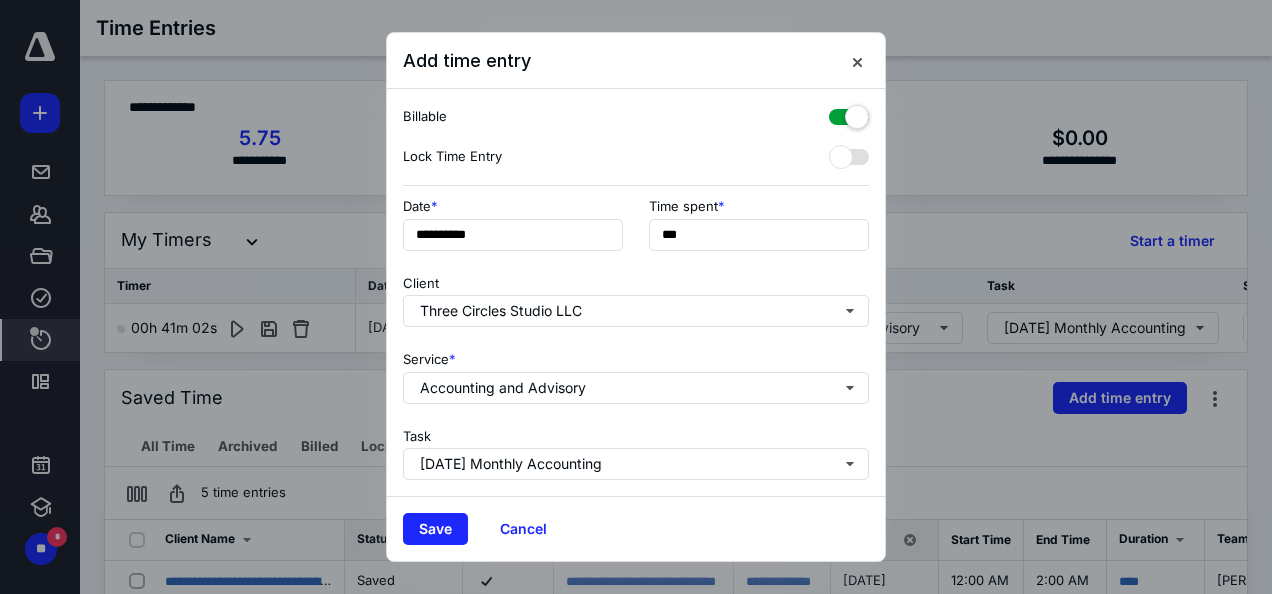 click on "Save Cancel" at bounding box center (636, 528) 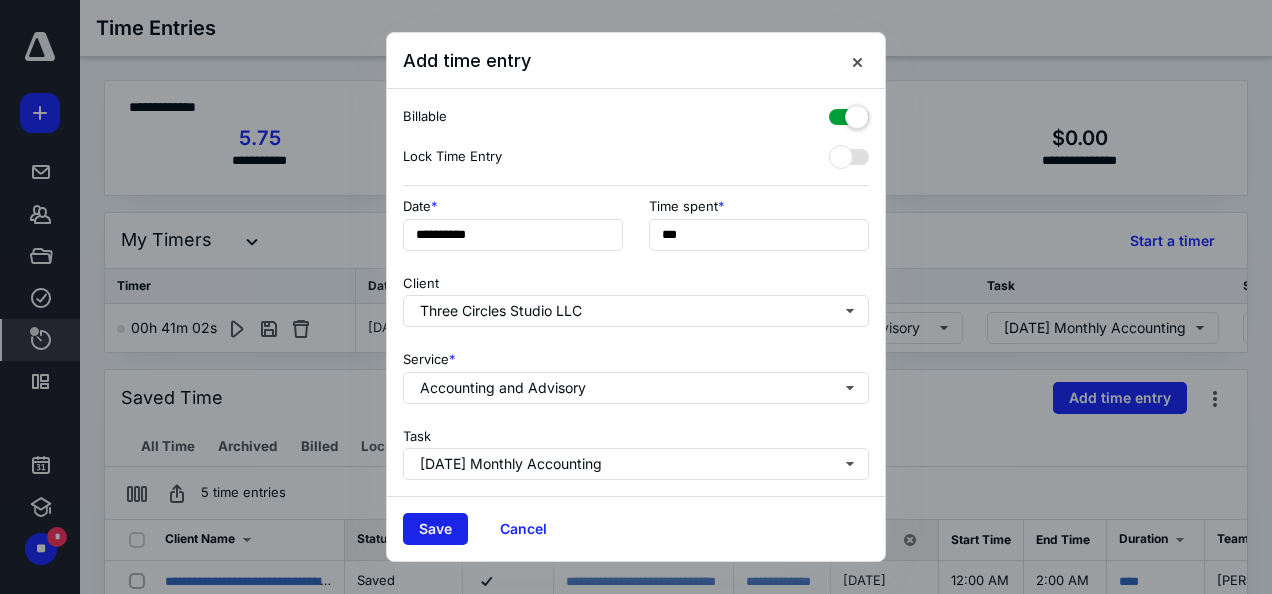 click on "Save" at bounding box center (435, 529) 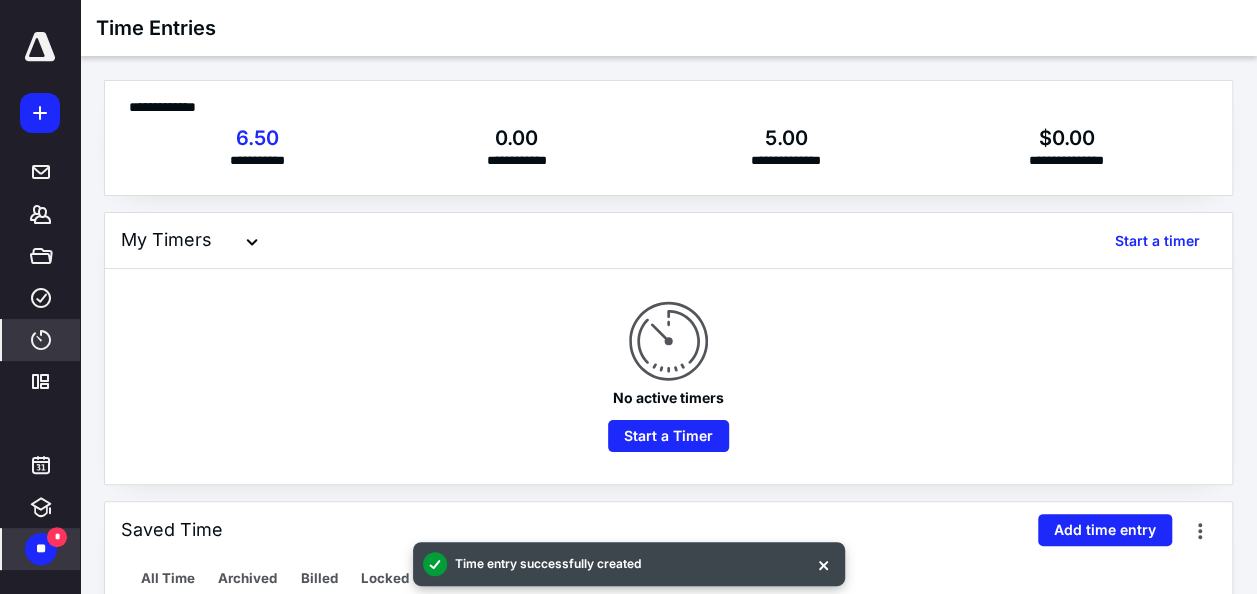 click on "*" at bounding box center (57, 537) 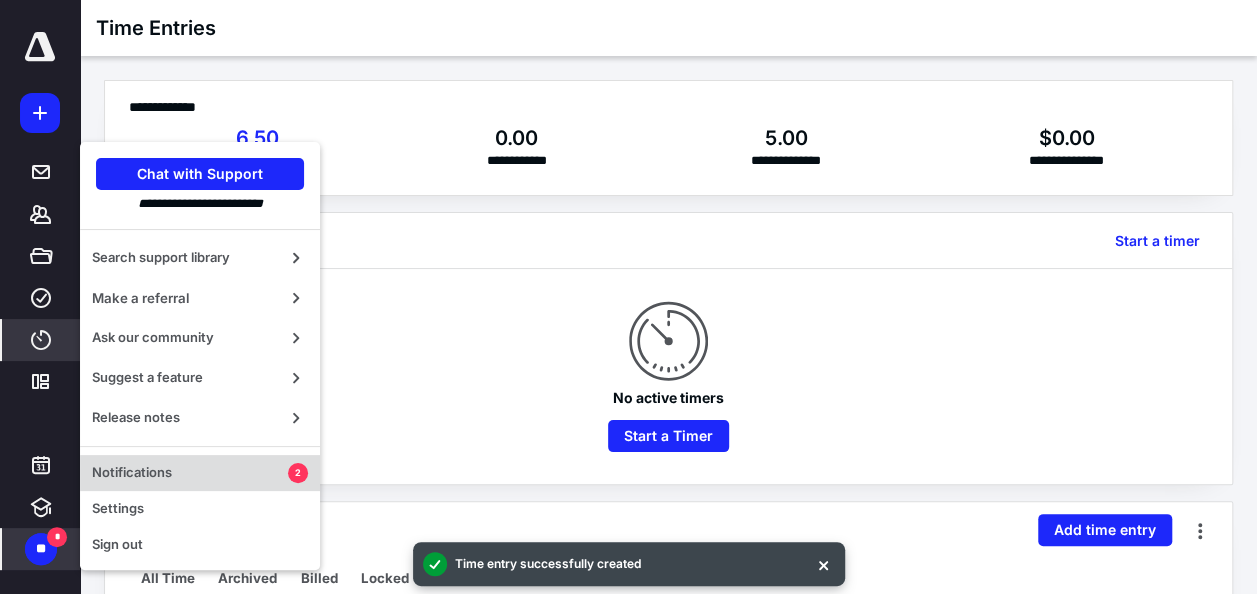 click on "Notifications" at bounding box center [190, 473] 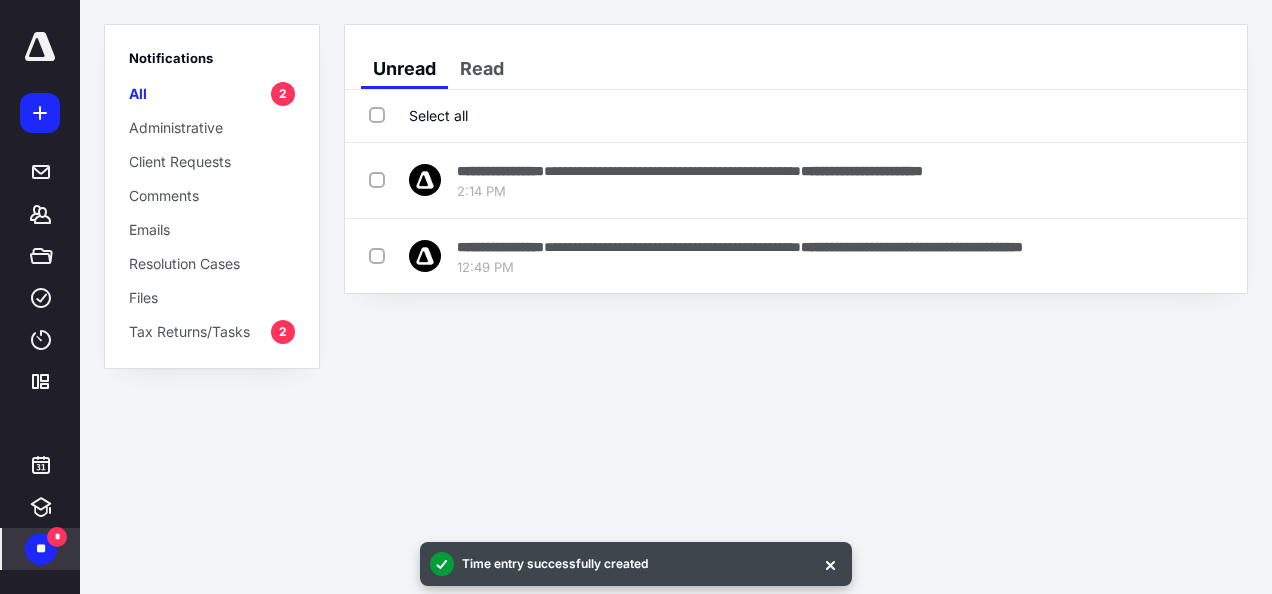 click on "Select all" at bounding box center (418, 115) 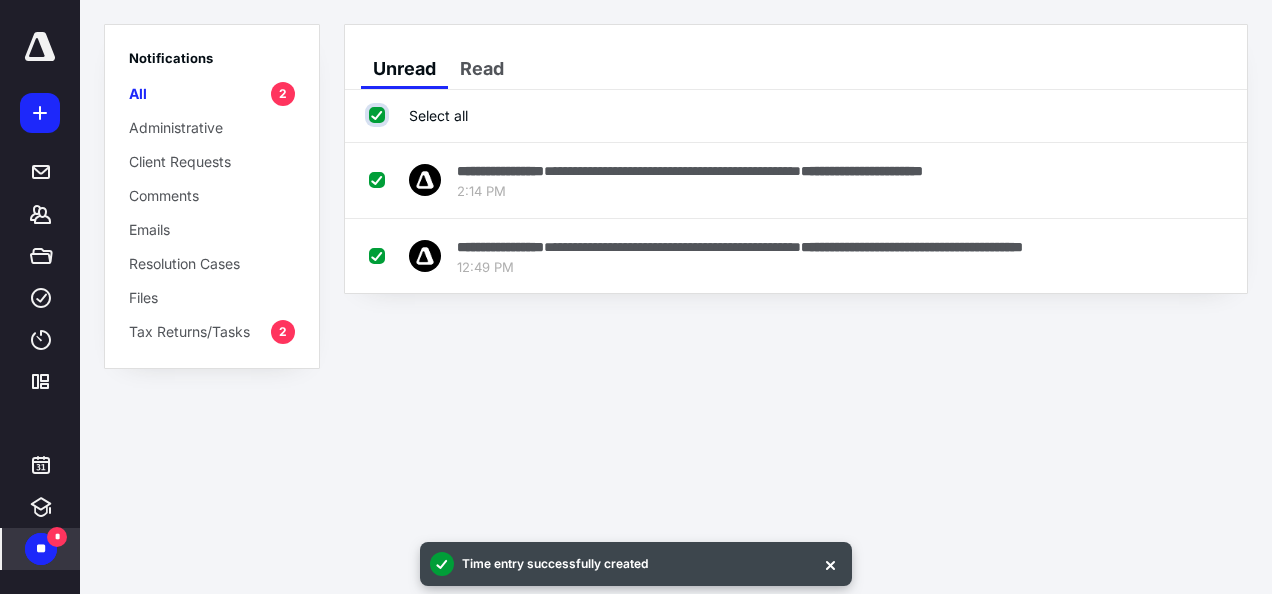 checkbox on "true" 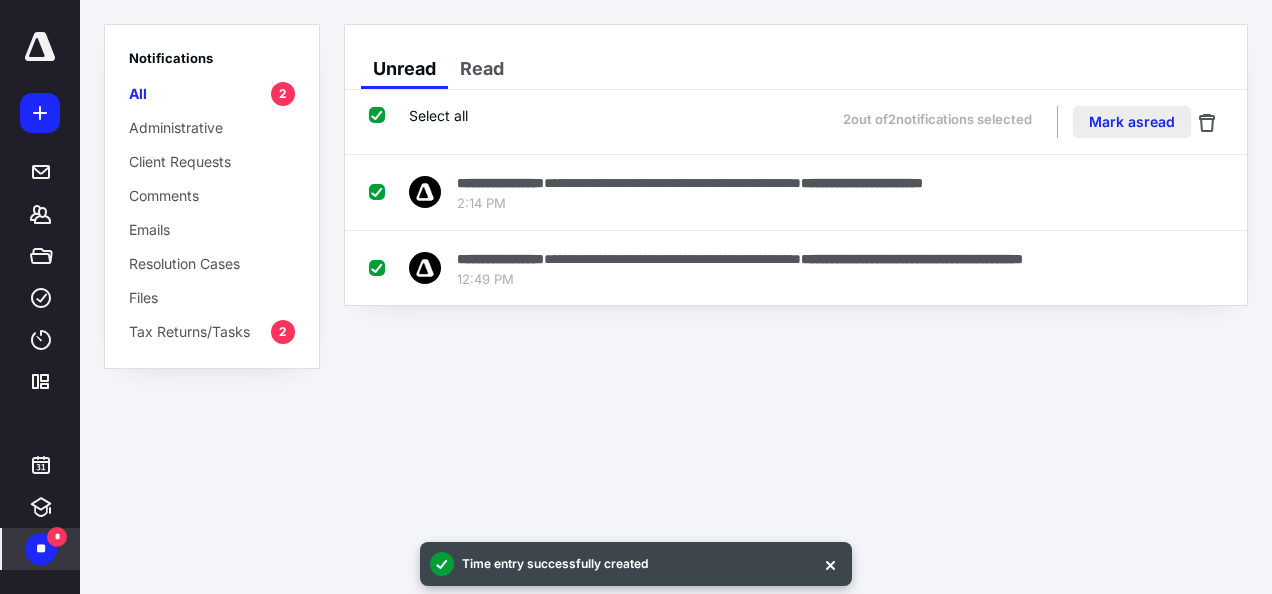 click on "Mark as  read" at bounding box center (1132, 122) 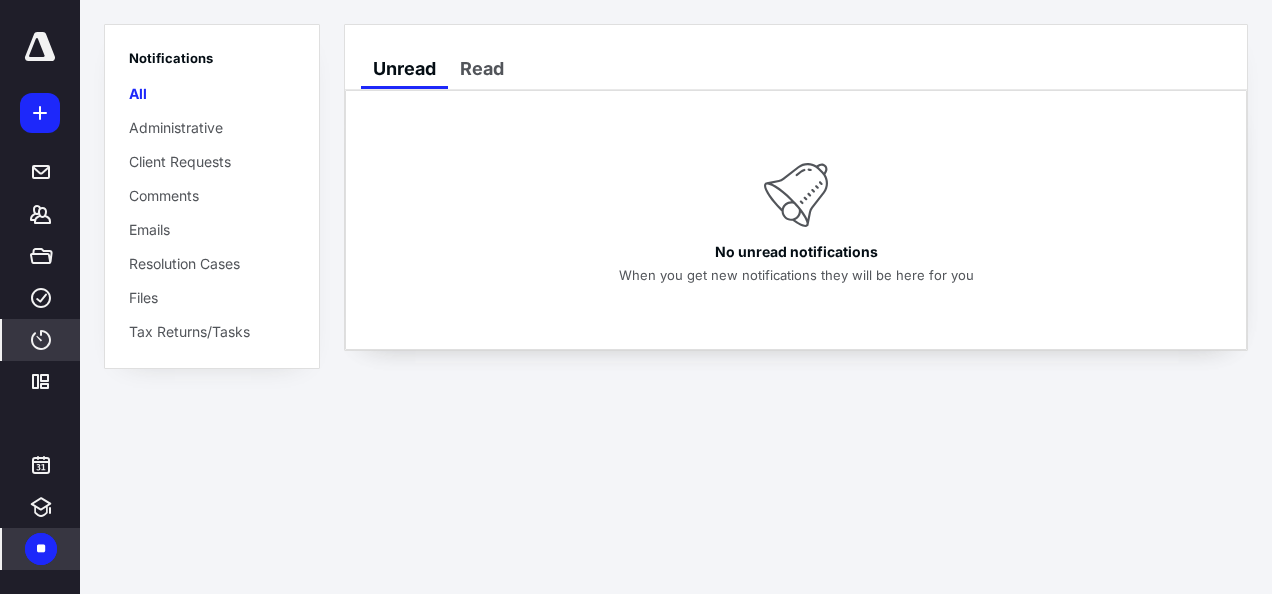 click on "****" at bounding box center [41, 340] 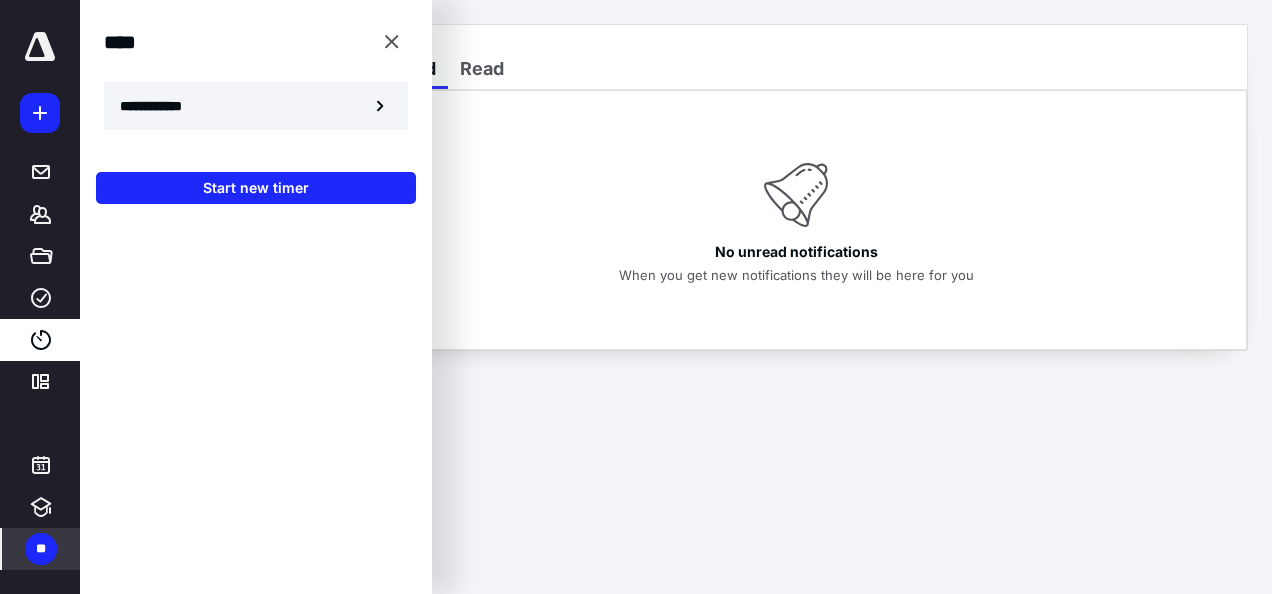 click on "**********" at bounding box center (162, 106) 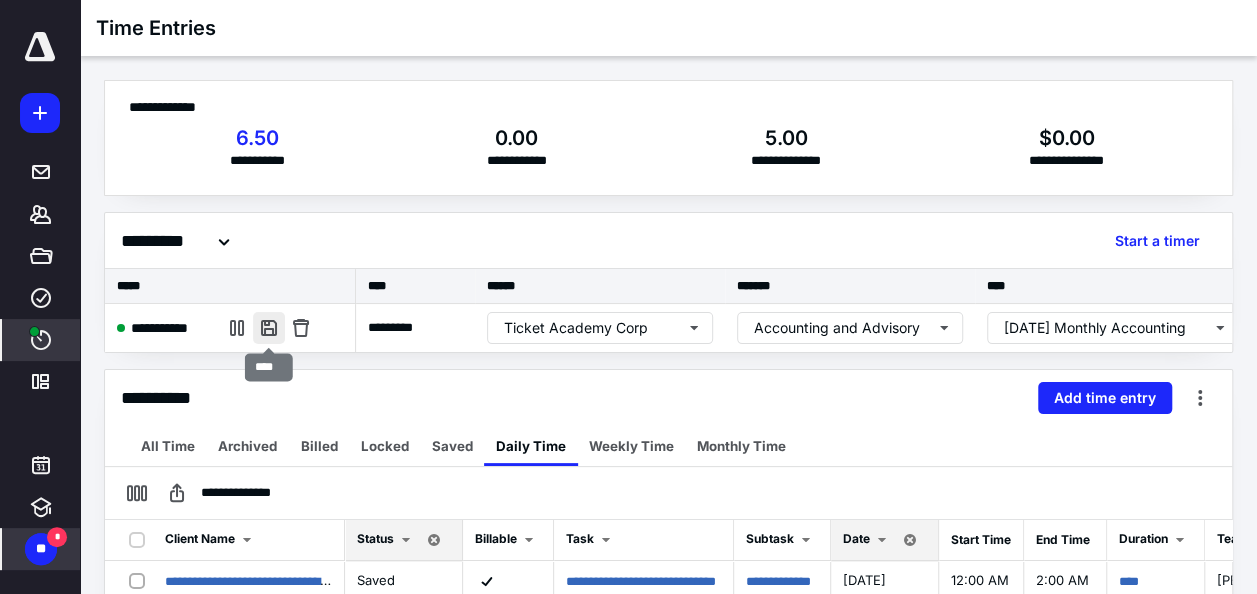 click at bounding box center (269, 328) 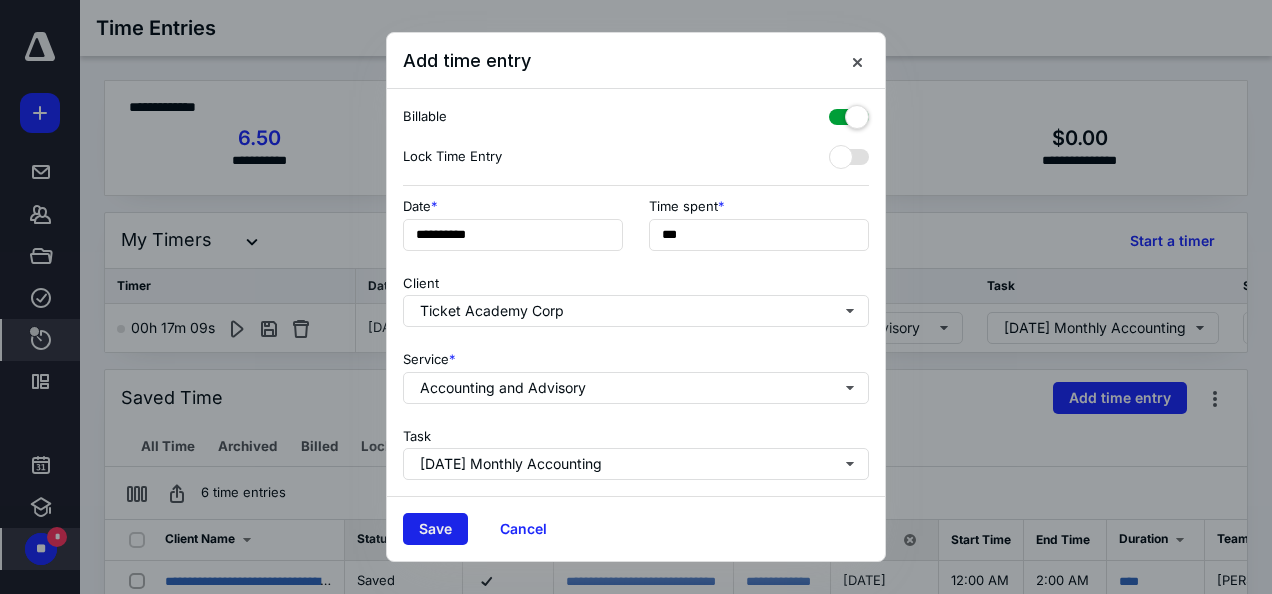 click on "Save" at bounding box center (435, 529) 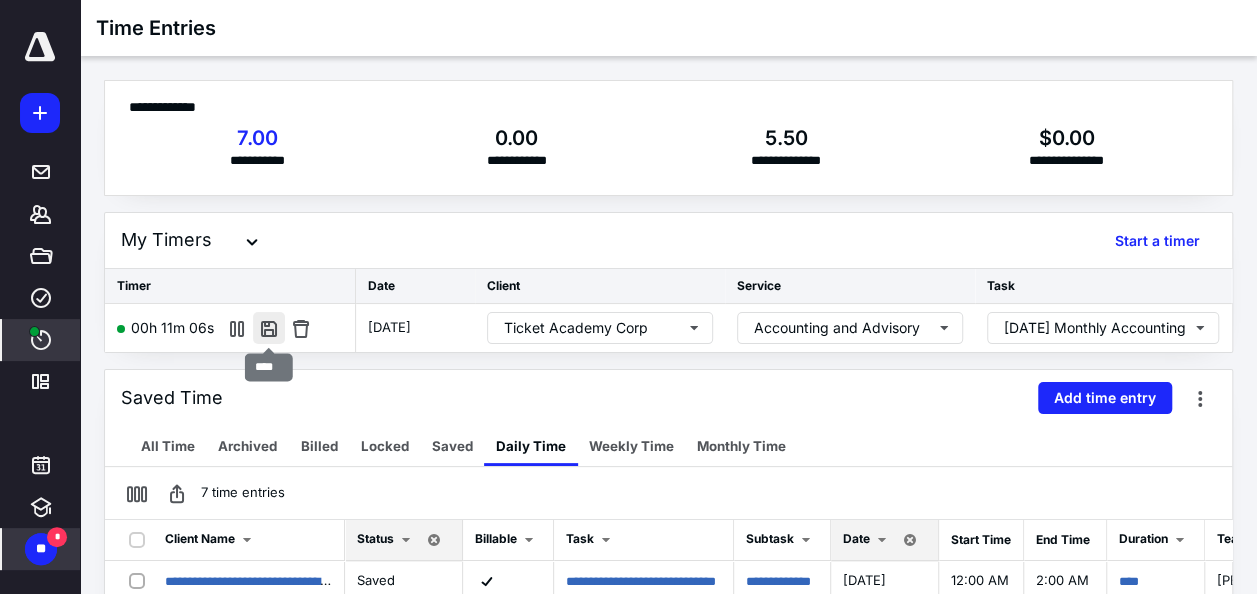 click at bounding box center [269, 328] 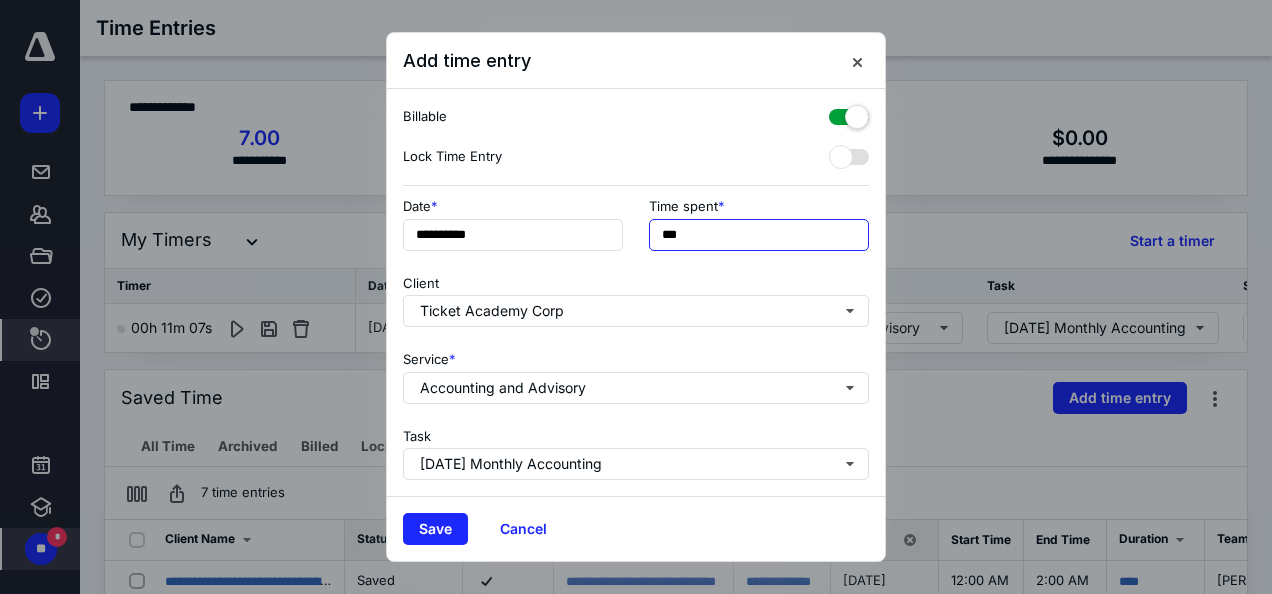 click on "***" at bounding box center [759, 235] 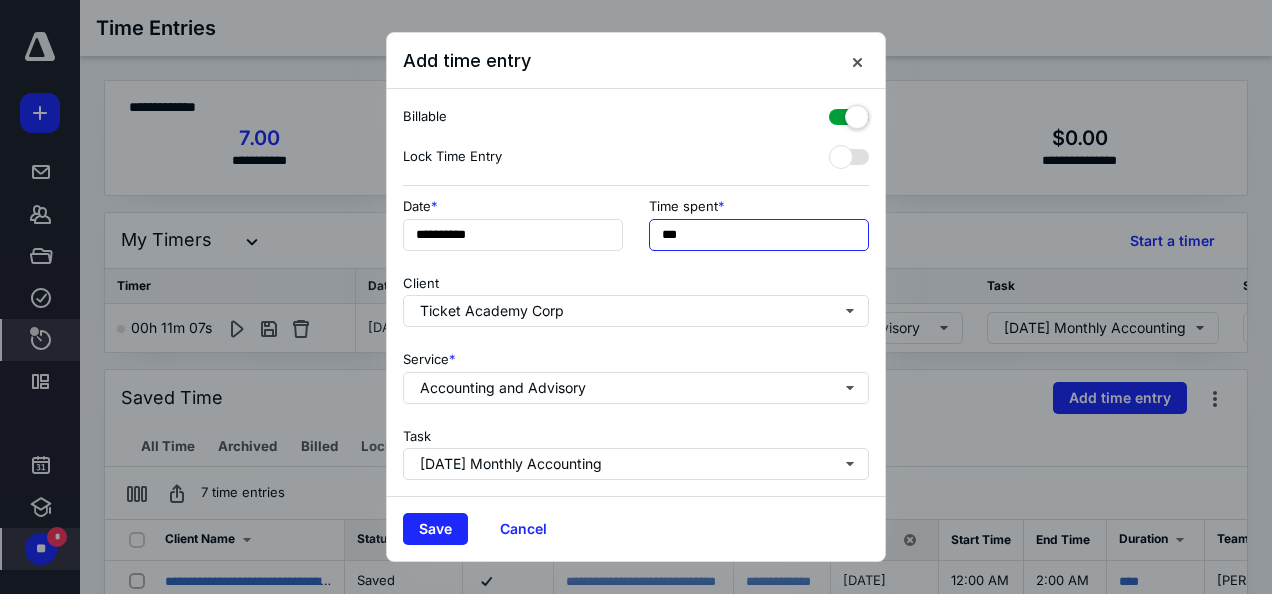 type on "***" 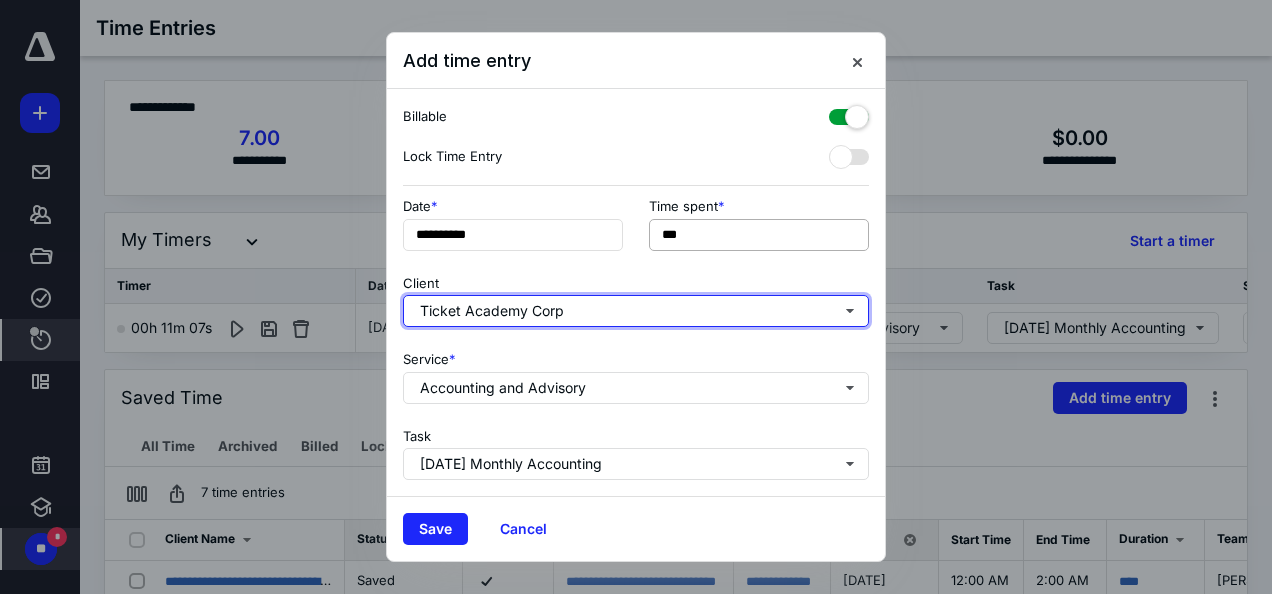 type 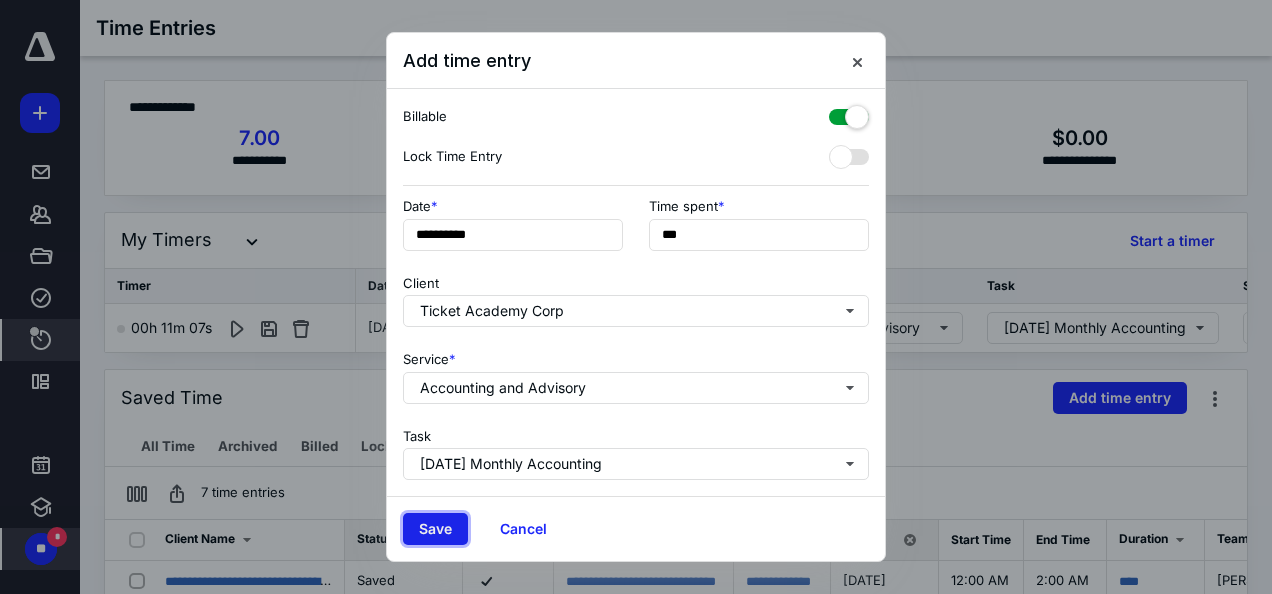 click on "Save" at bounding box center (435, 529) 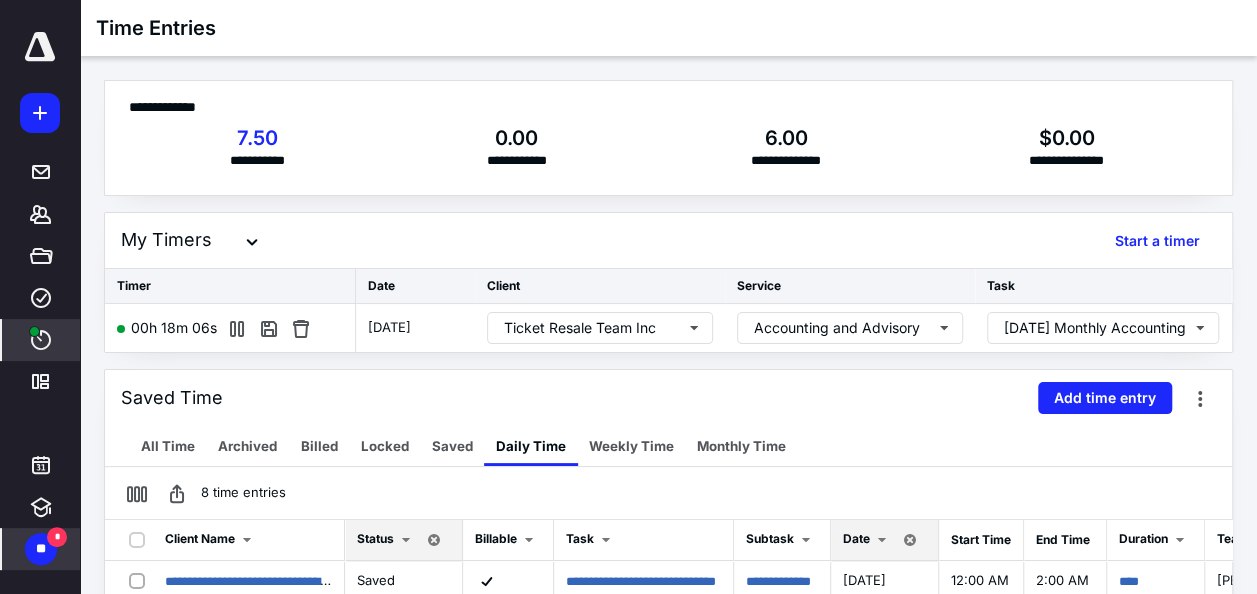click on "****" at bounding box center [41, 340] 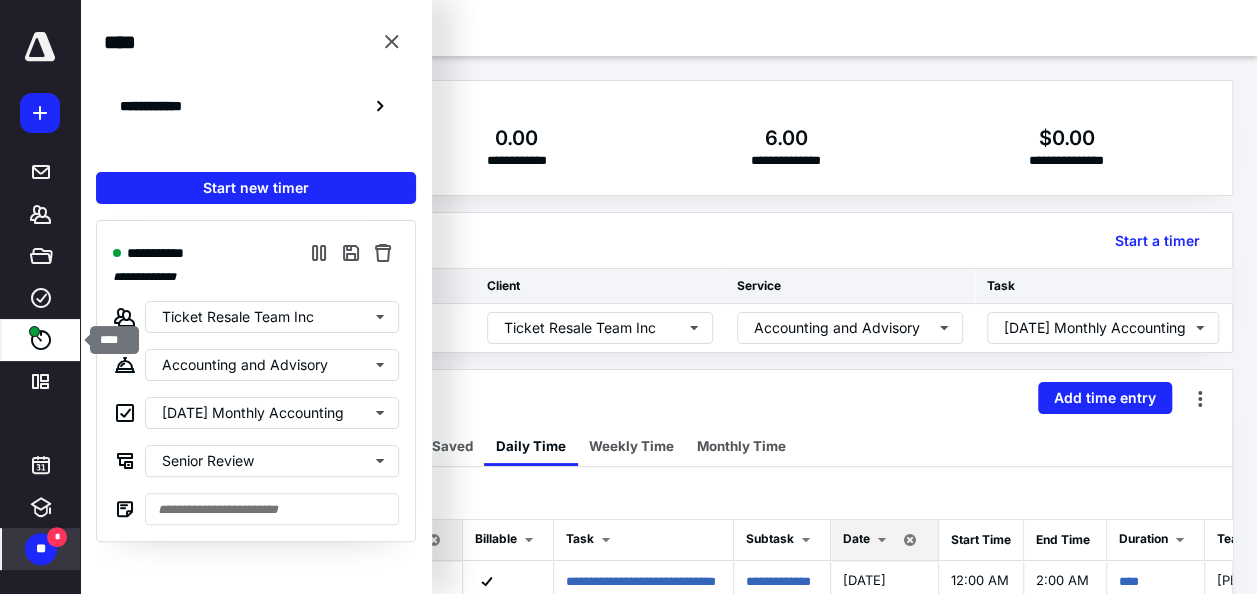 click on "****" at bounding box center [41, 340] 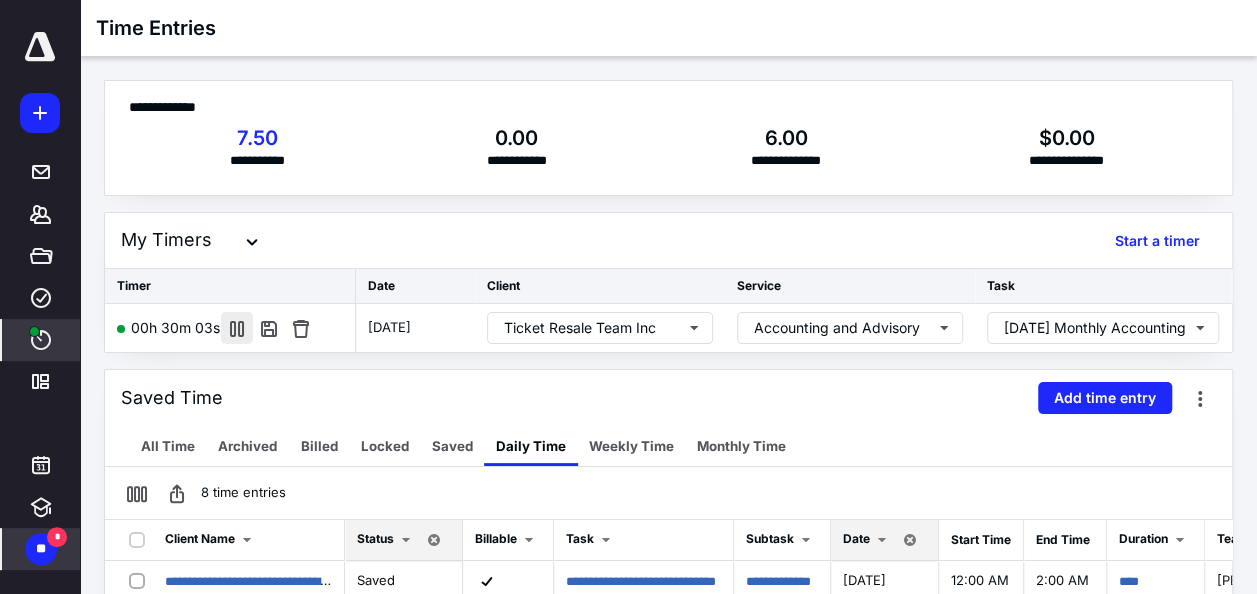 click at bounding box center (237, 328) 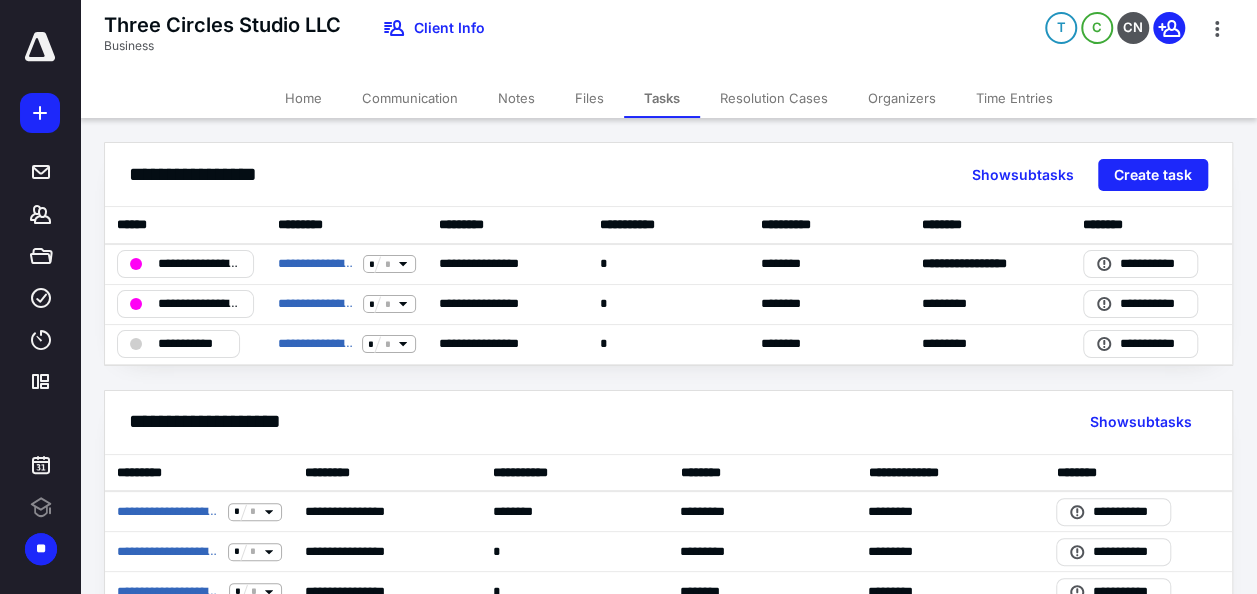 scroll, scrollTop: 0, scrollLeft: 0, axis: both 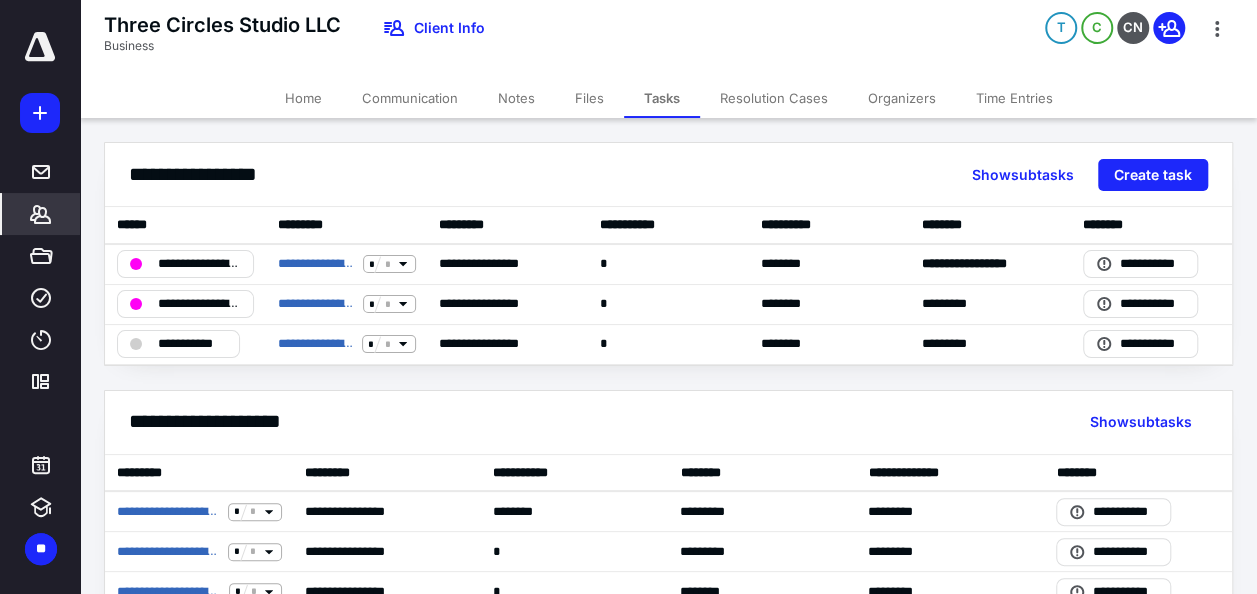 click 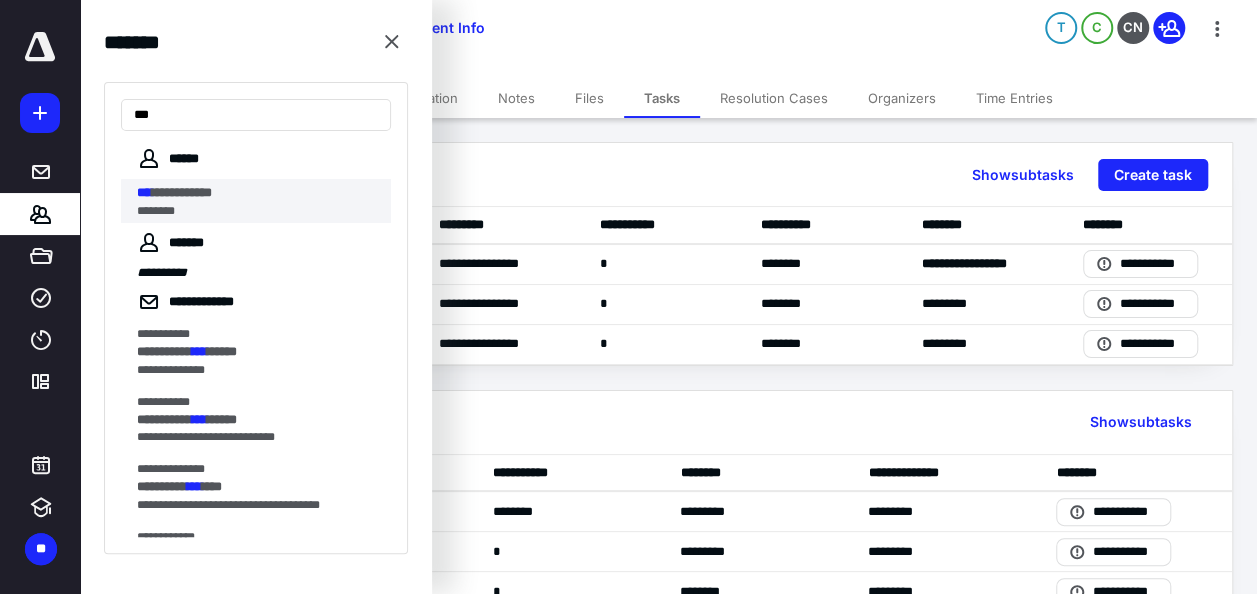 type on "***" 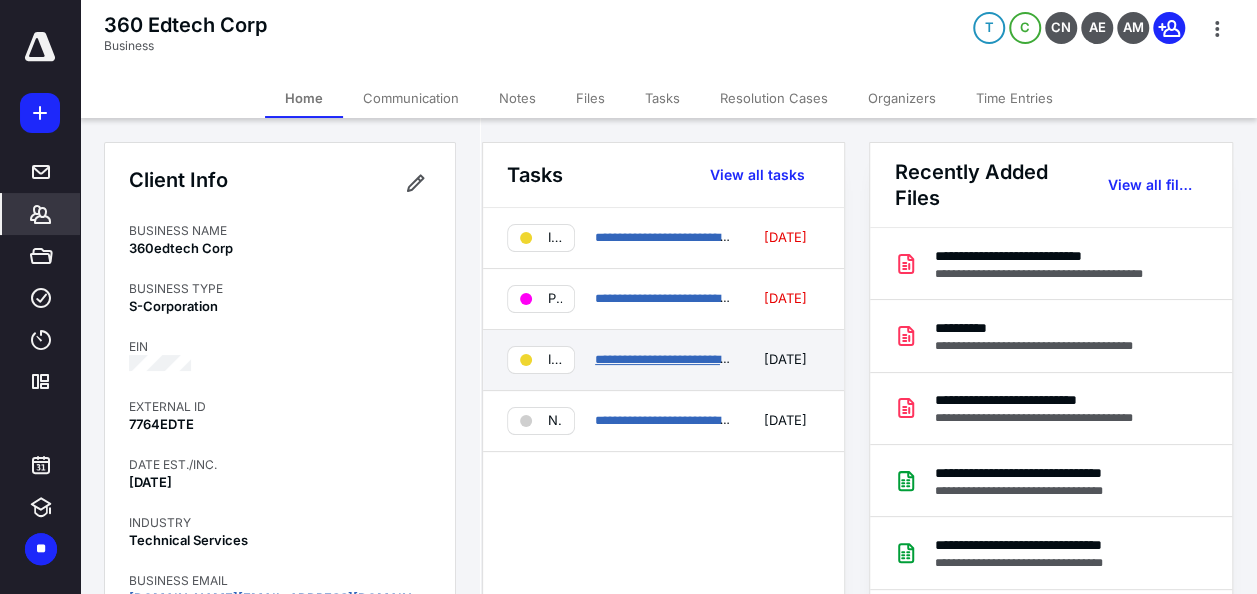 click on "**********" at bounding box center (672, 359) 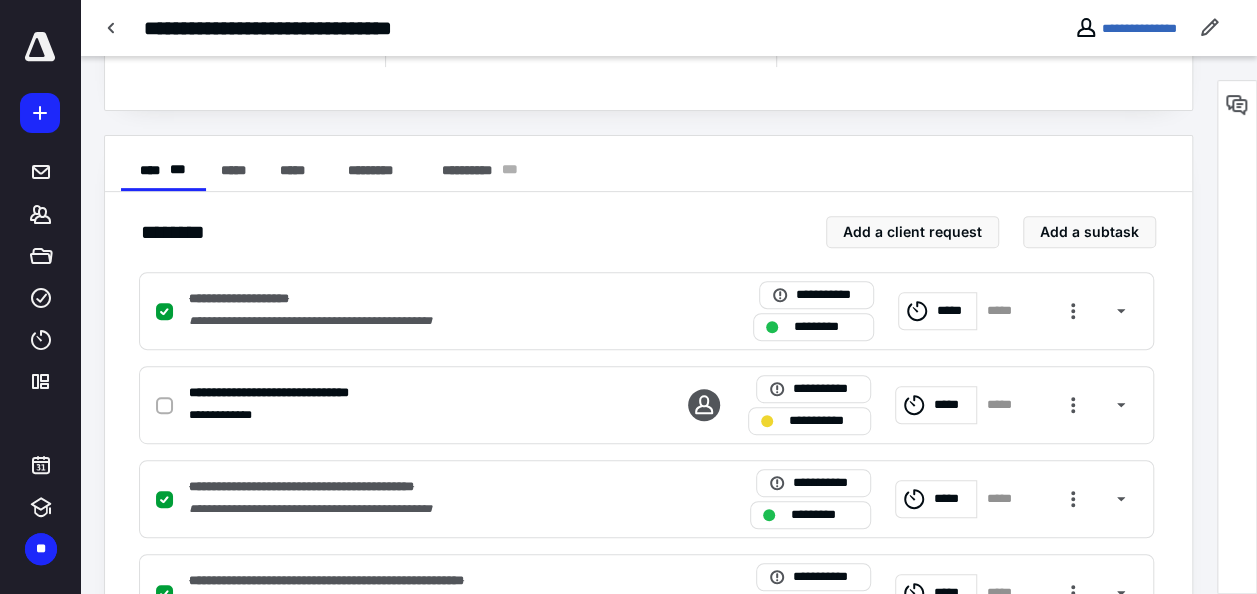 scroll, scrollTop: 300, scrollLeft: 0, axis: vertical 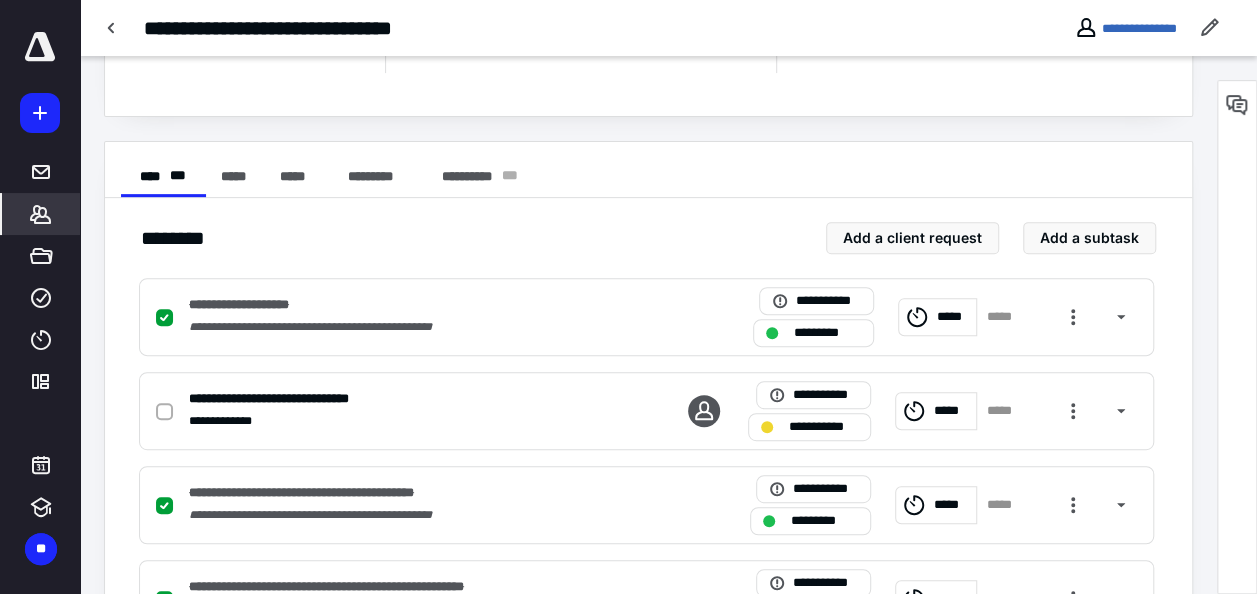 click 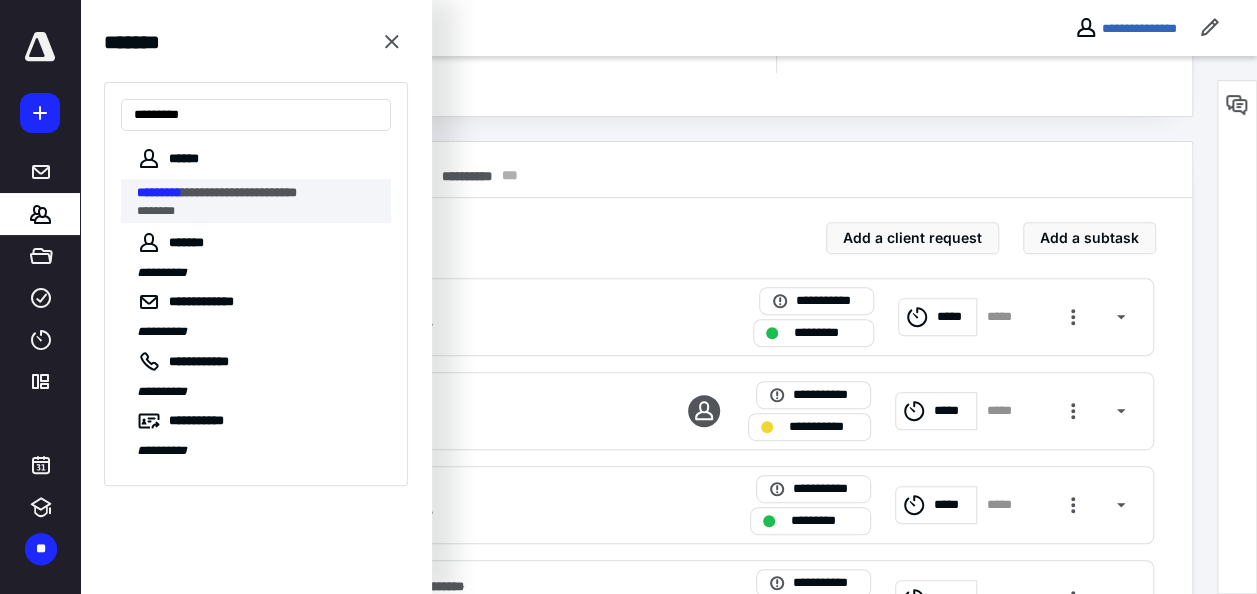 type on "*********" 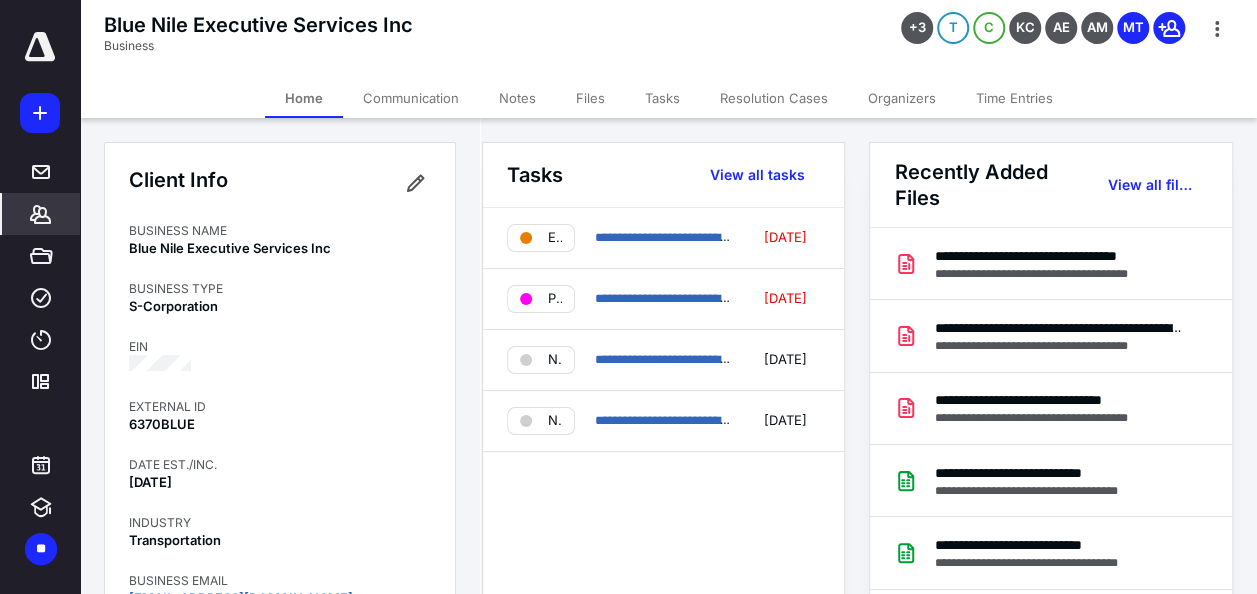 click 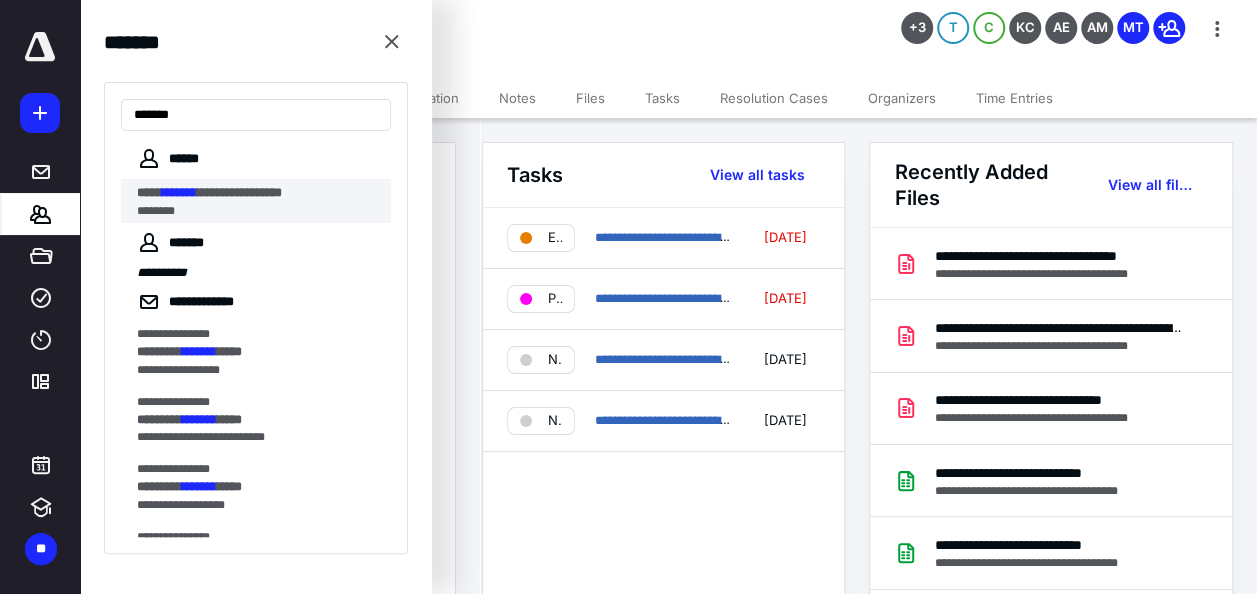 type on "*******" 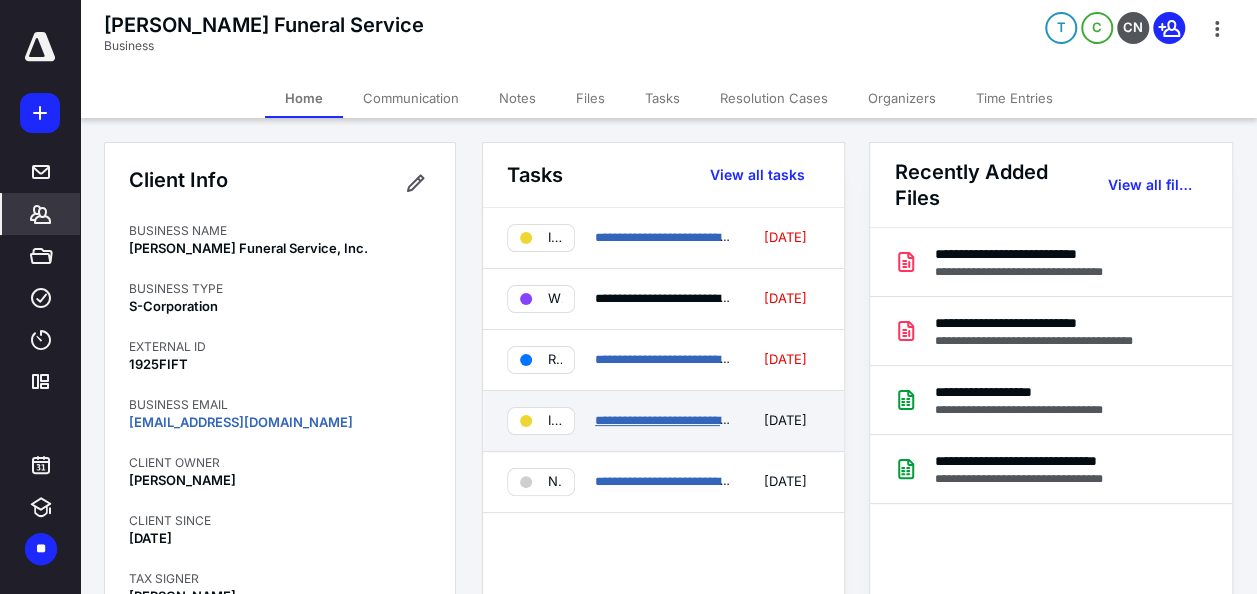click on "**********" at bounding box center [672, 420] 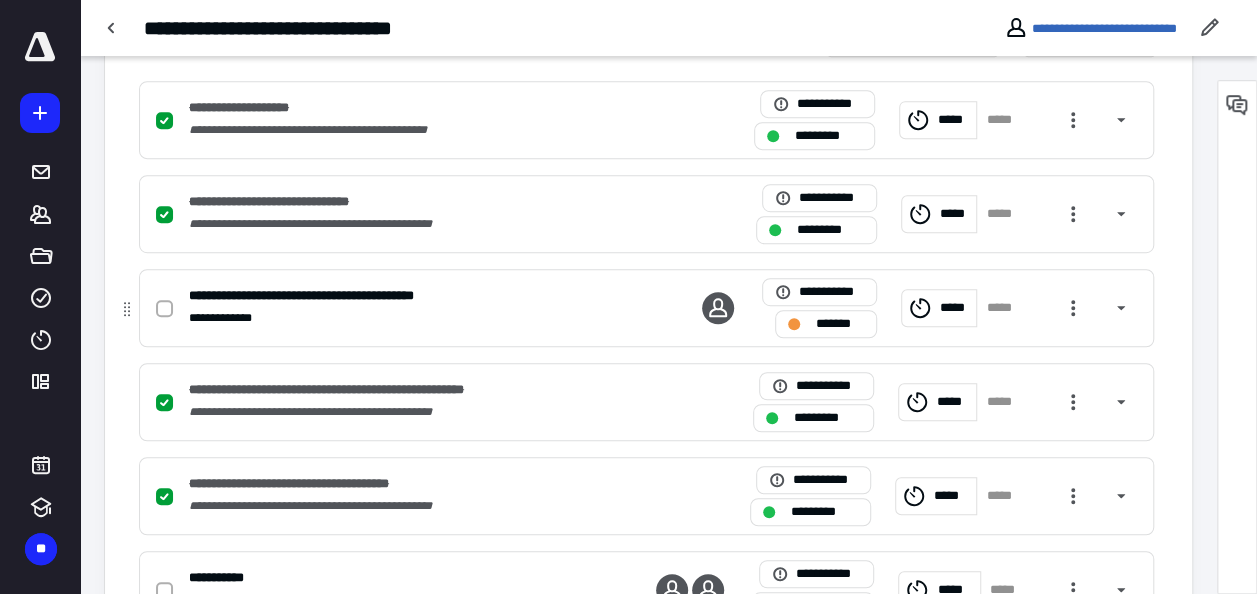 scroll, scrollTop: 500, scrollLeft: 0, axis: vertical 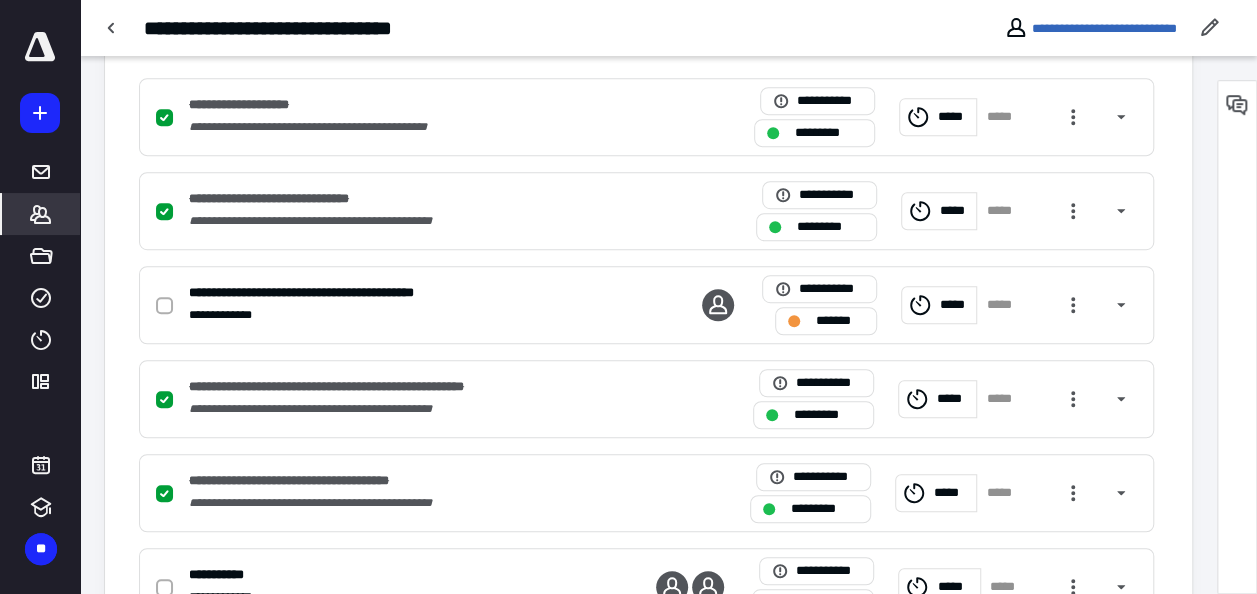 click 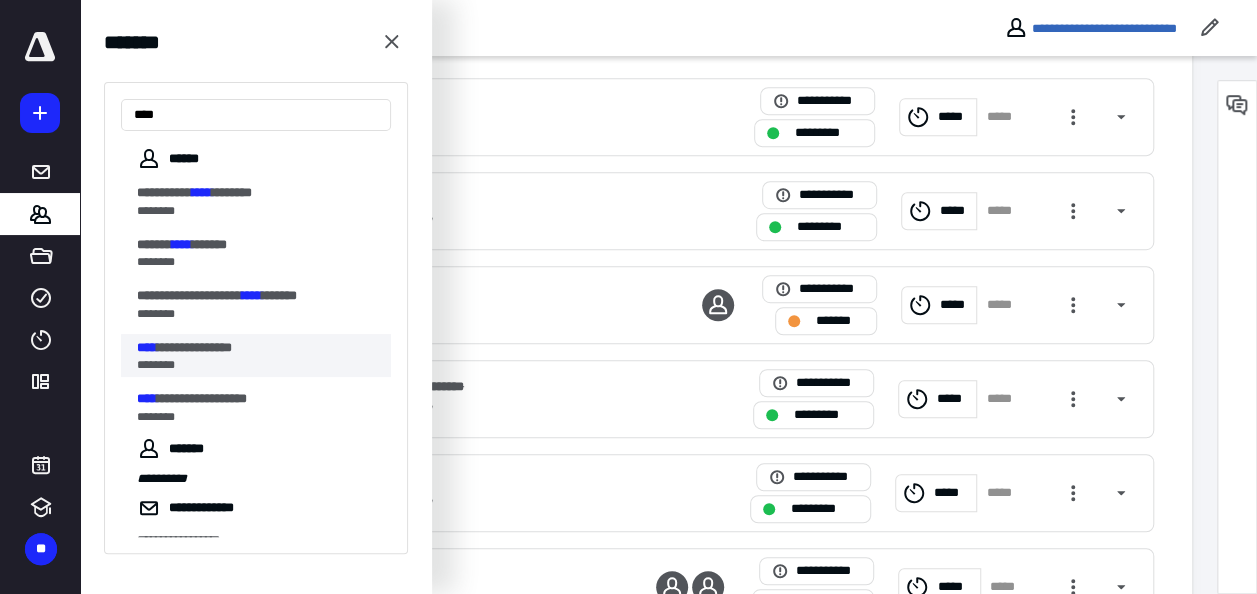 type on "****" 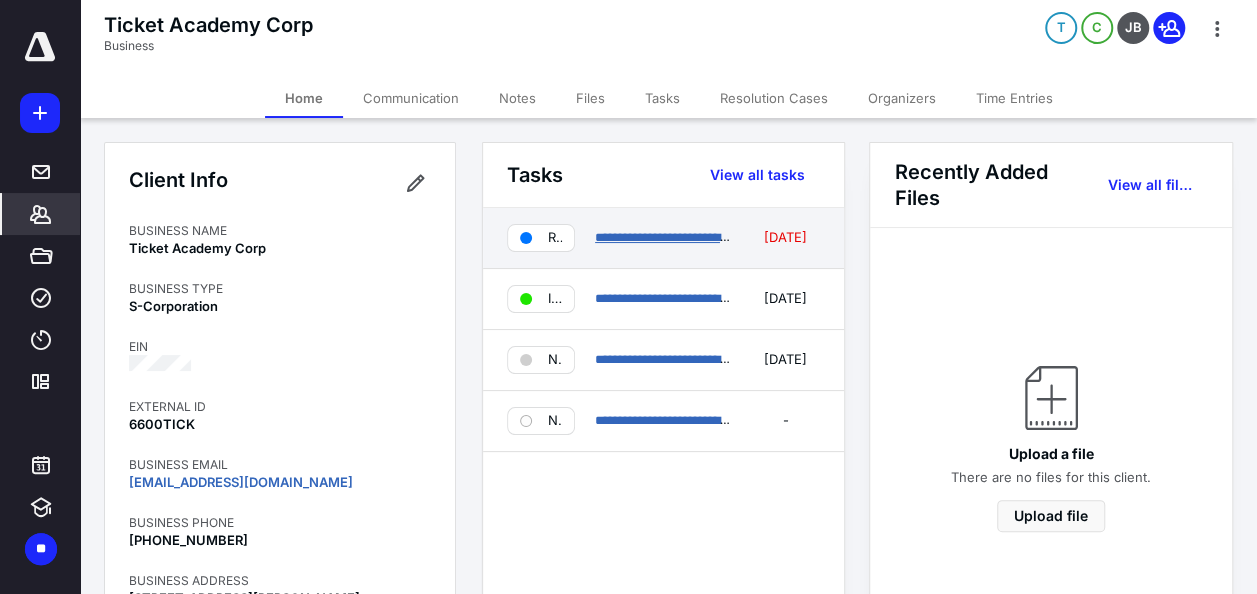 click on "**********" at bounding box center [670, 237] 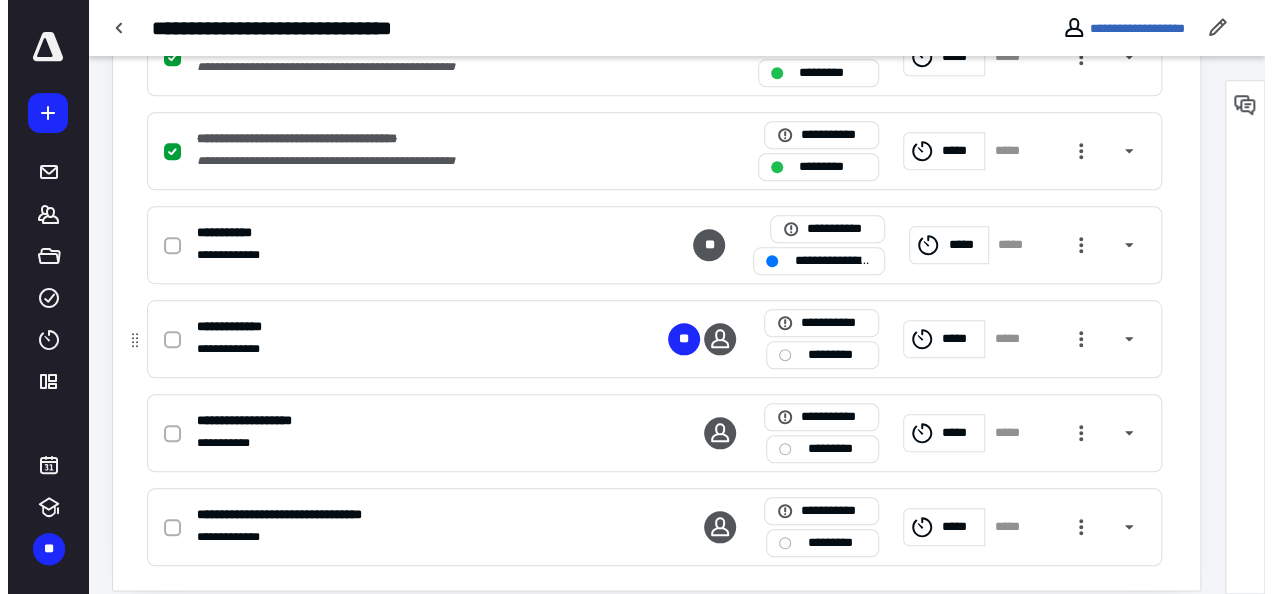 scroll, scrollTop: 862, scrollLeft: 0, axis: vertical 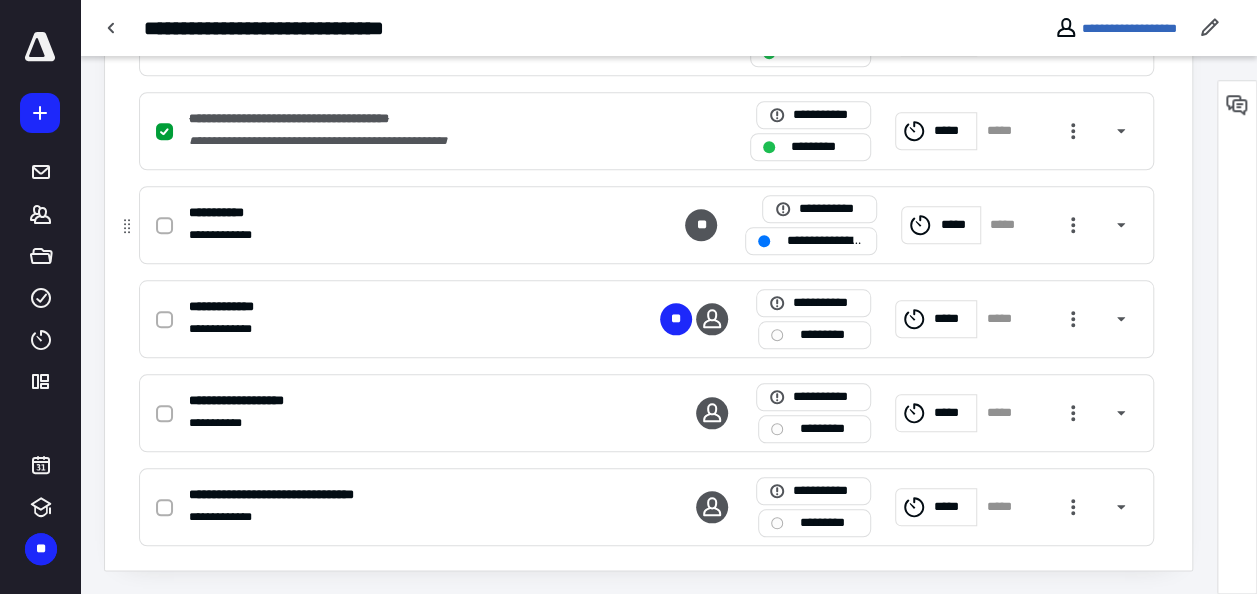 click 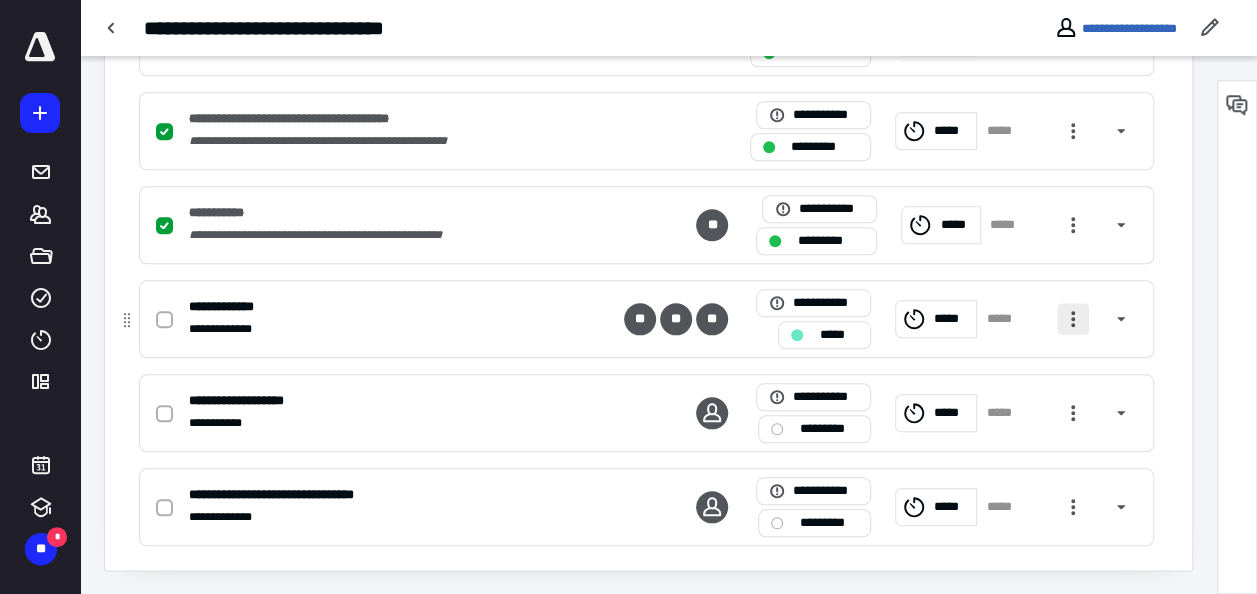 click at bounding box center (1073, 319) 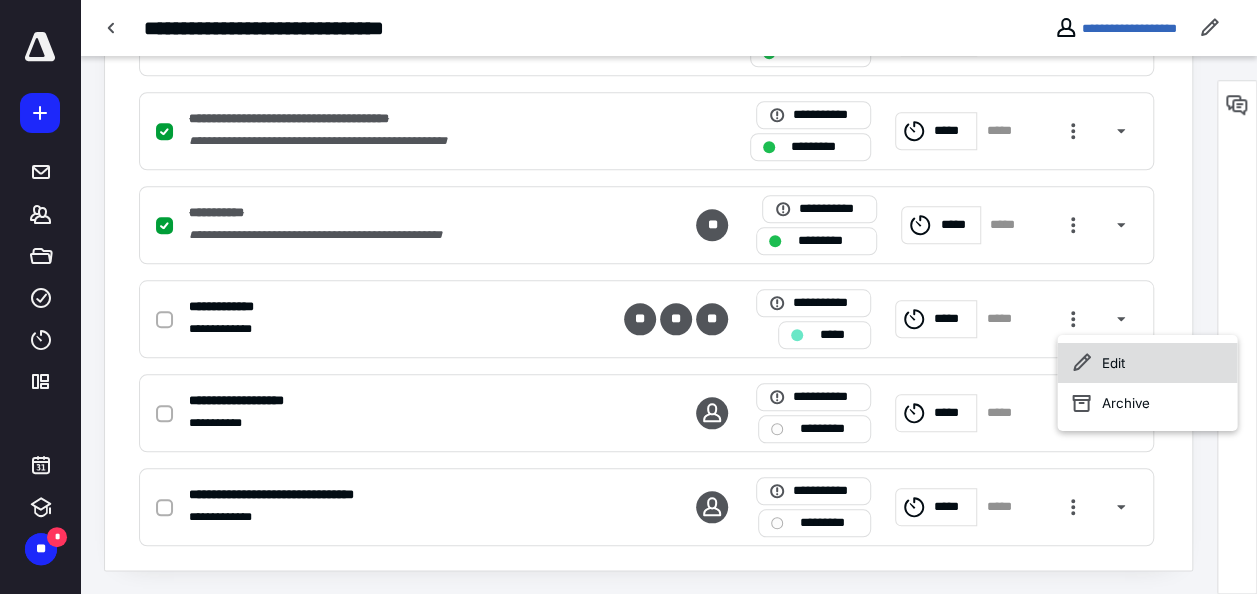 click on "Edit" at bounding box center (1147, 363) 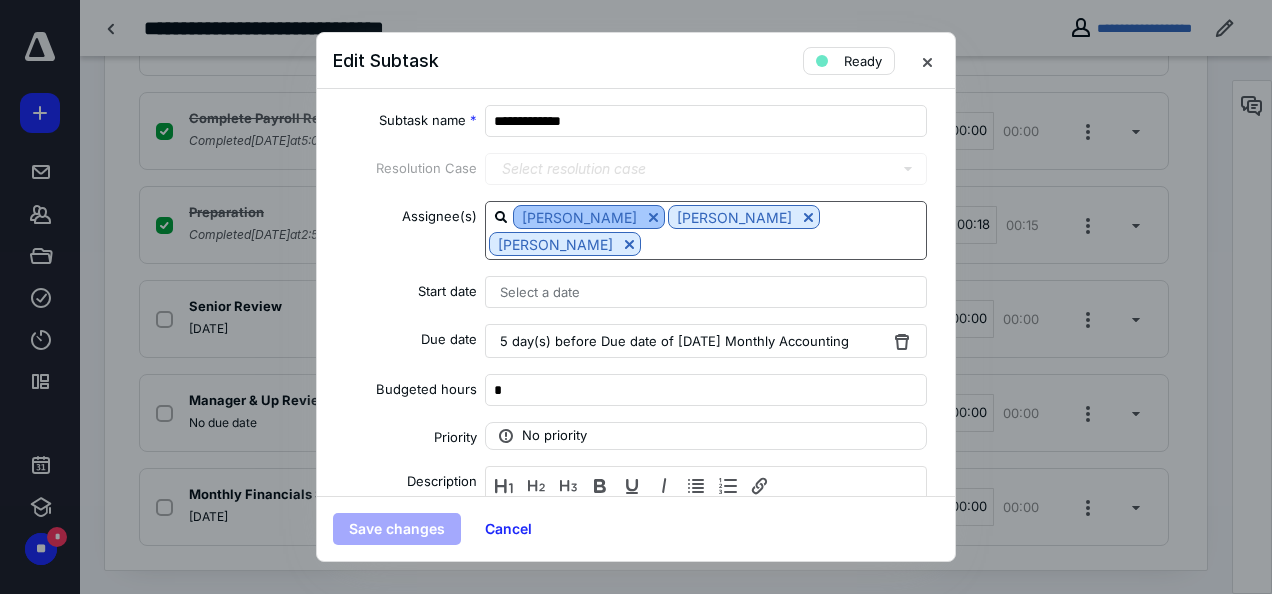 click at bounding box center (653, 217) 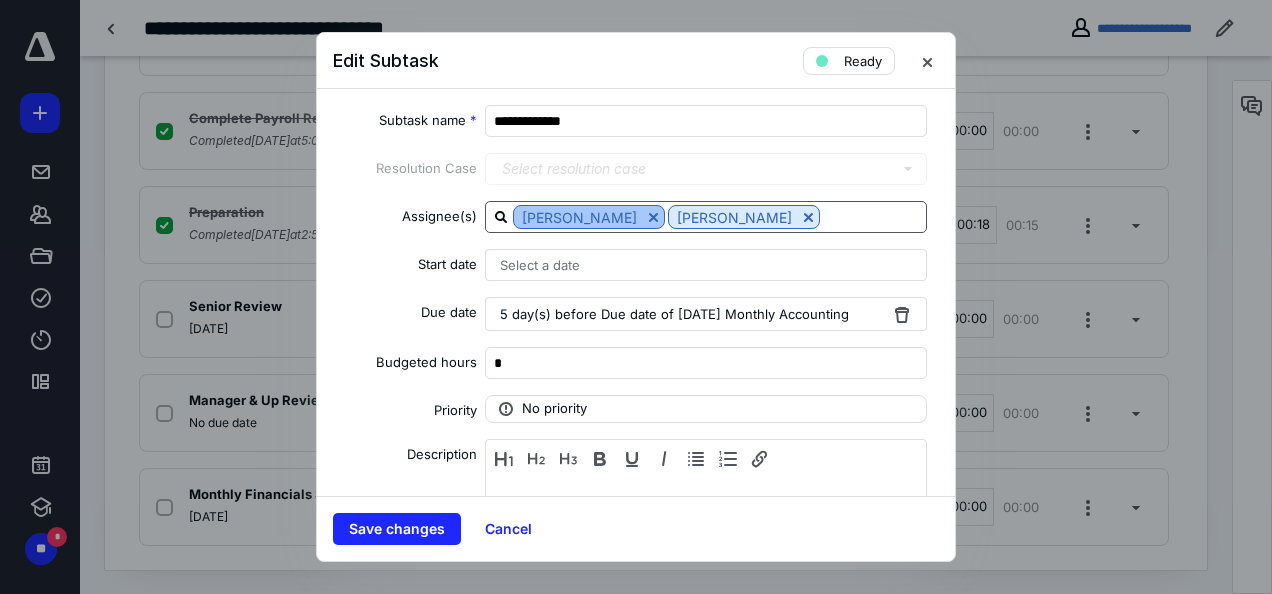click at bounding box center [653, 217] 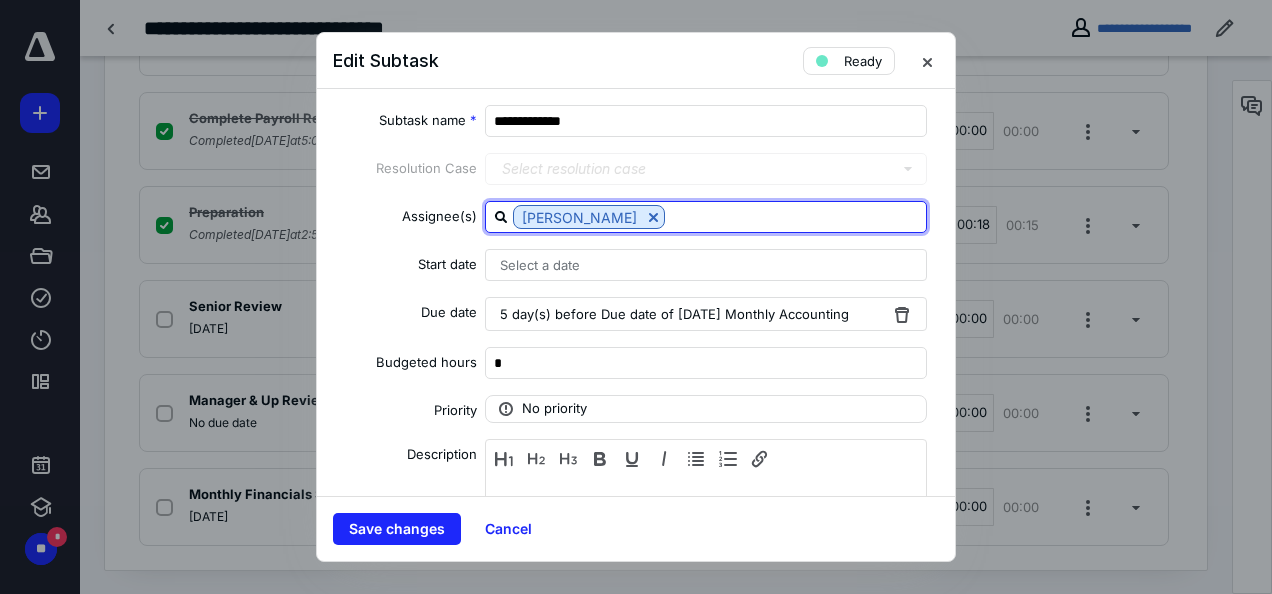 click at bounding box center [795, 216] 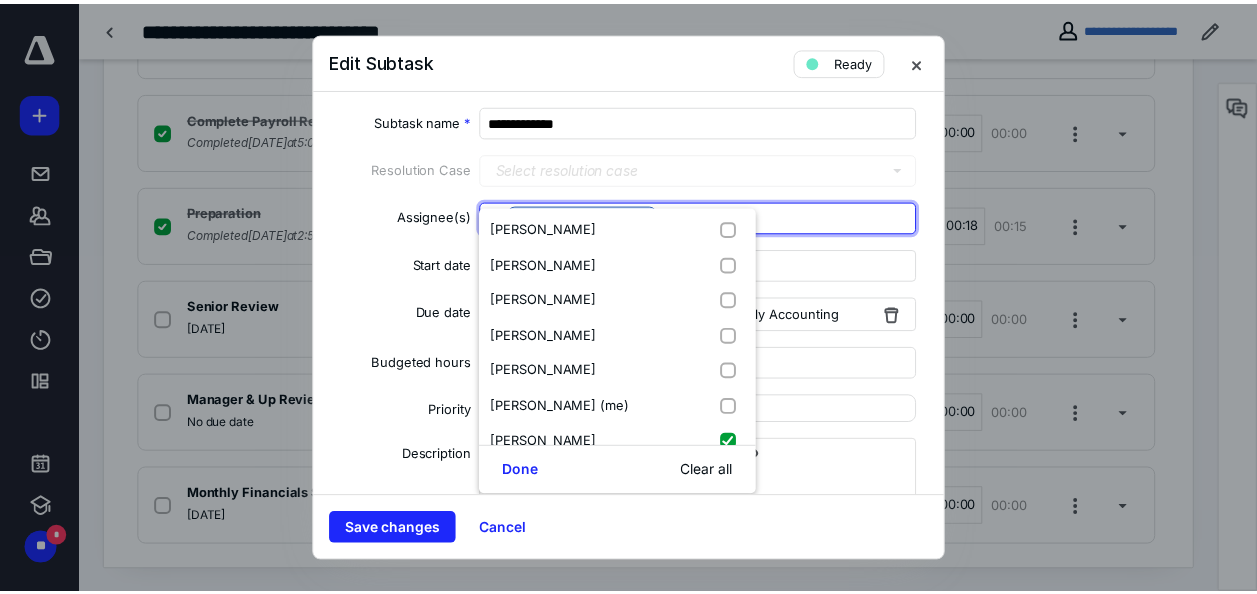 scroll, scrollTop: 1200, scrollLeft: 0, axis: vertical 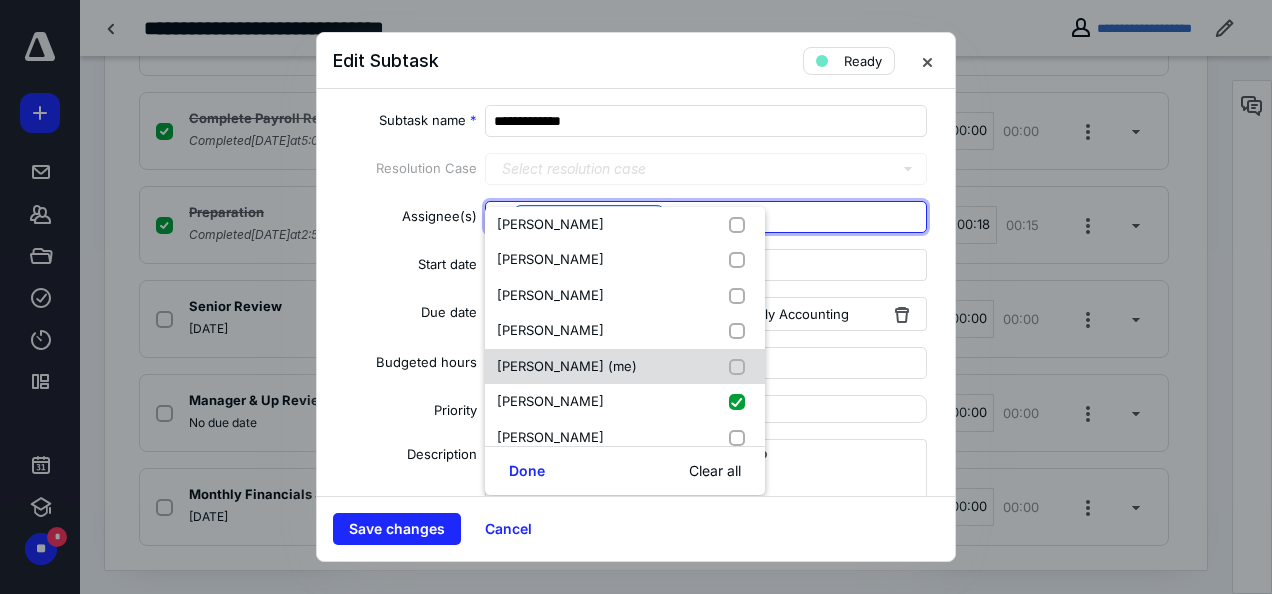 click on "Melissa Tocco (me)" at bounding box center (567, 366) 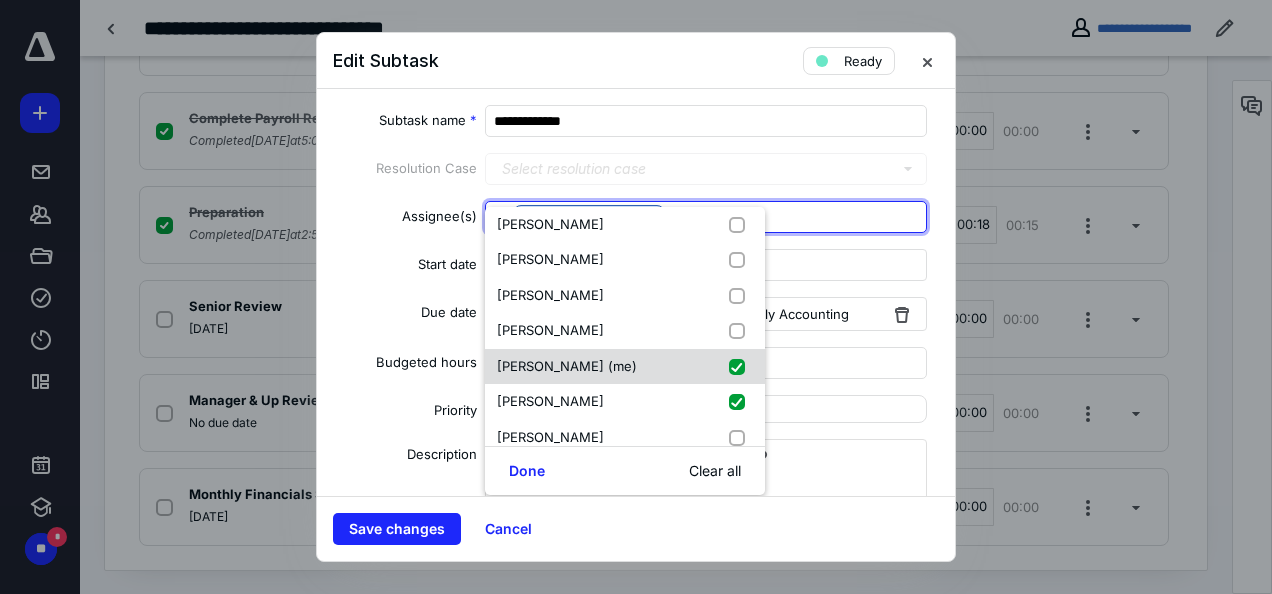 checkbox on "true" 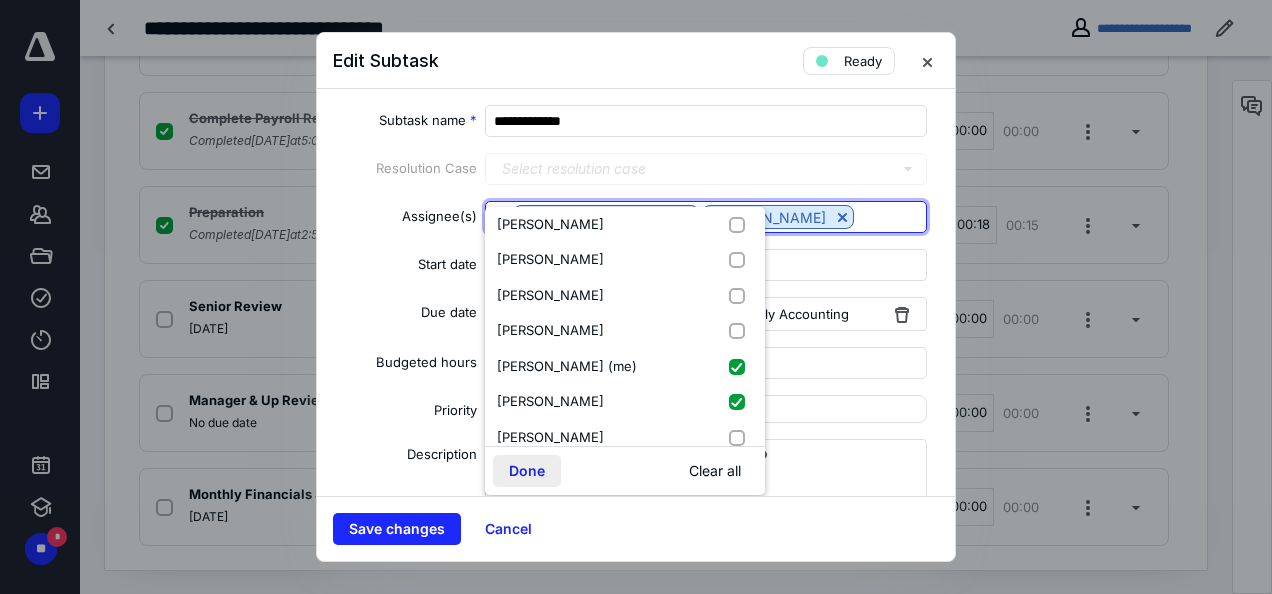 click on "Done" at bounding box center [527, 471] 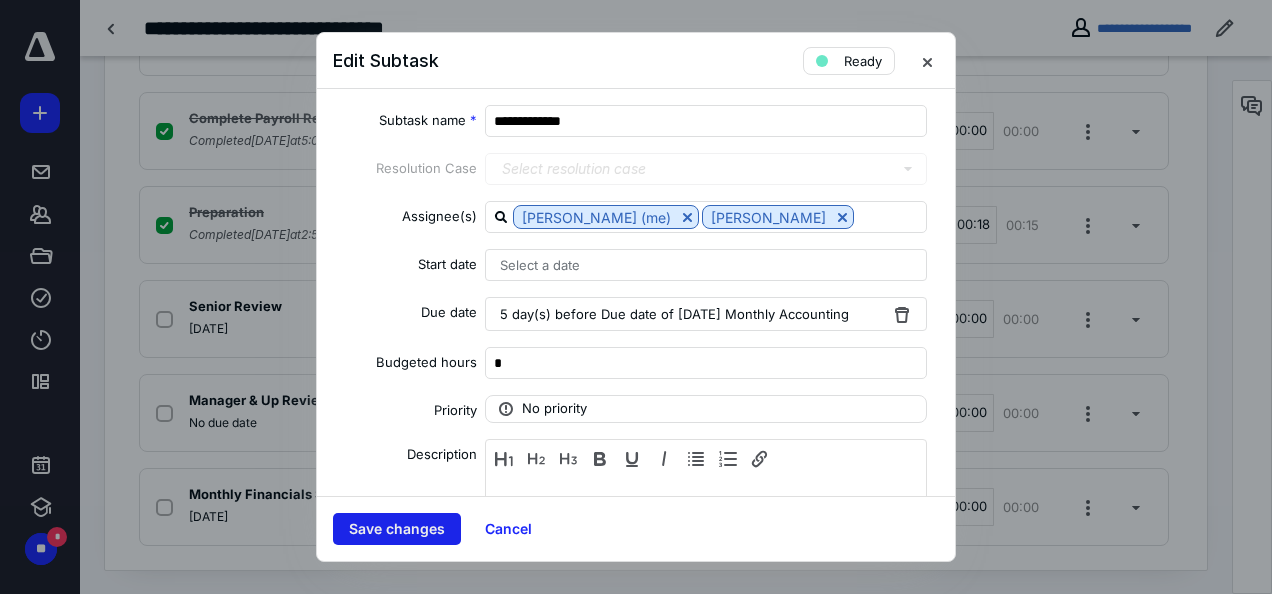 click on "Save changes" at bounding box center (397, 529) 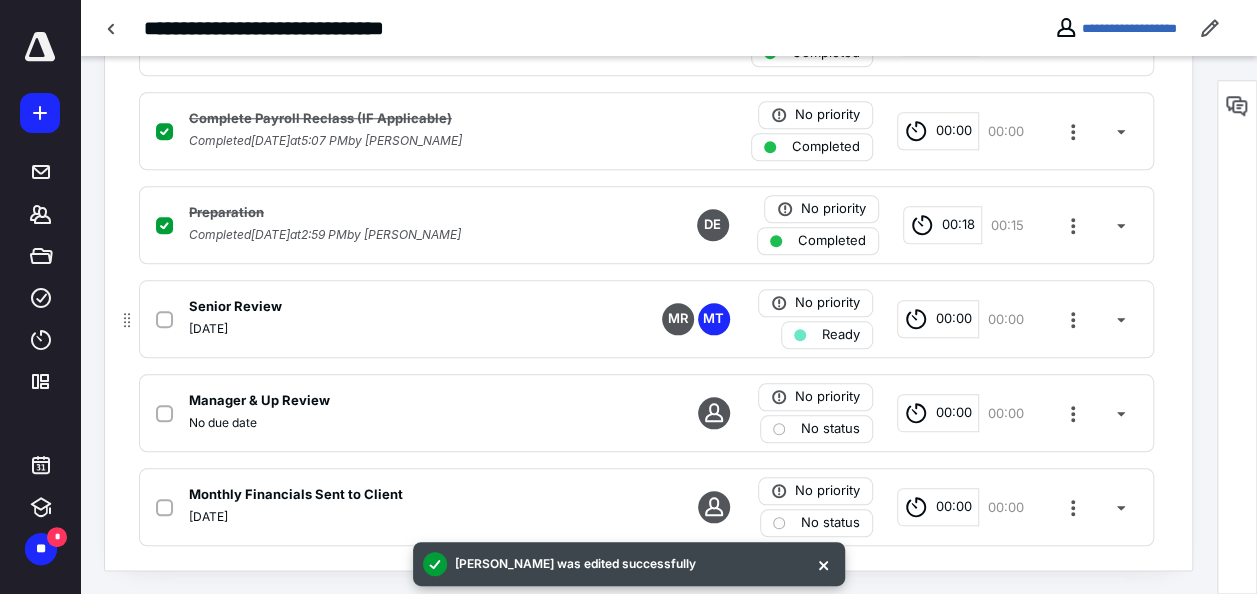 click on "Ready" at bounding box center (841, 335) 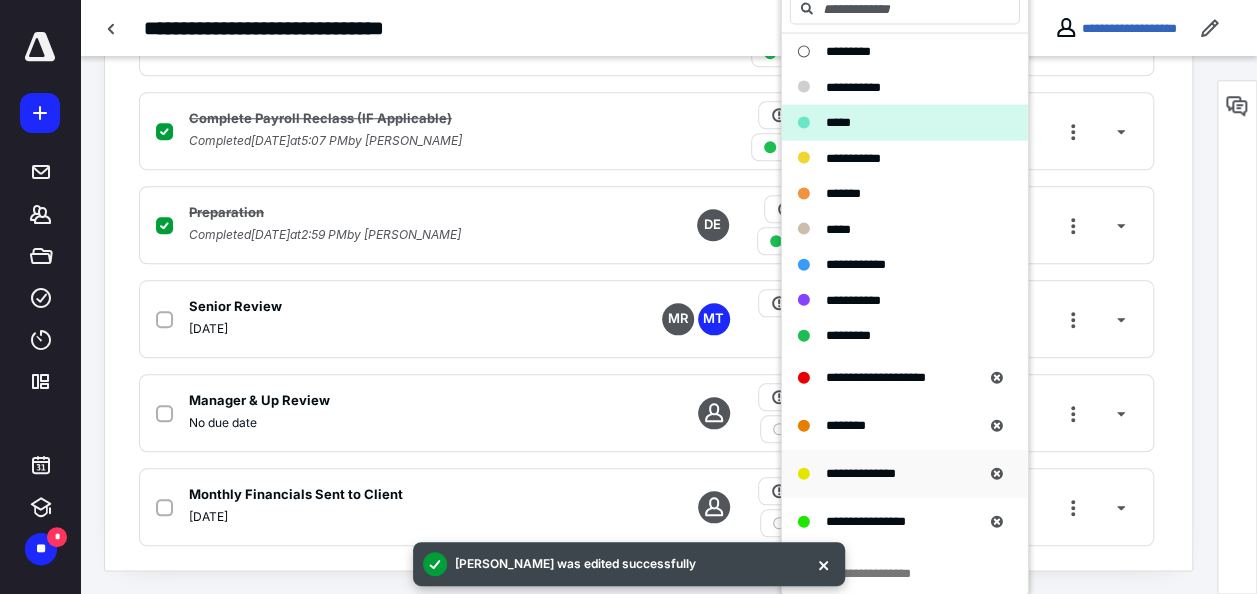 click on "**********" at bounding box center (861, 472) 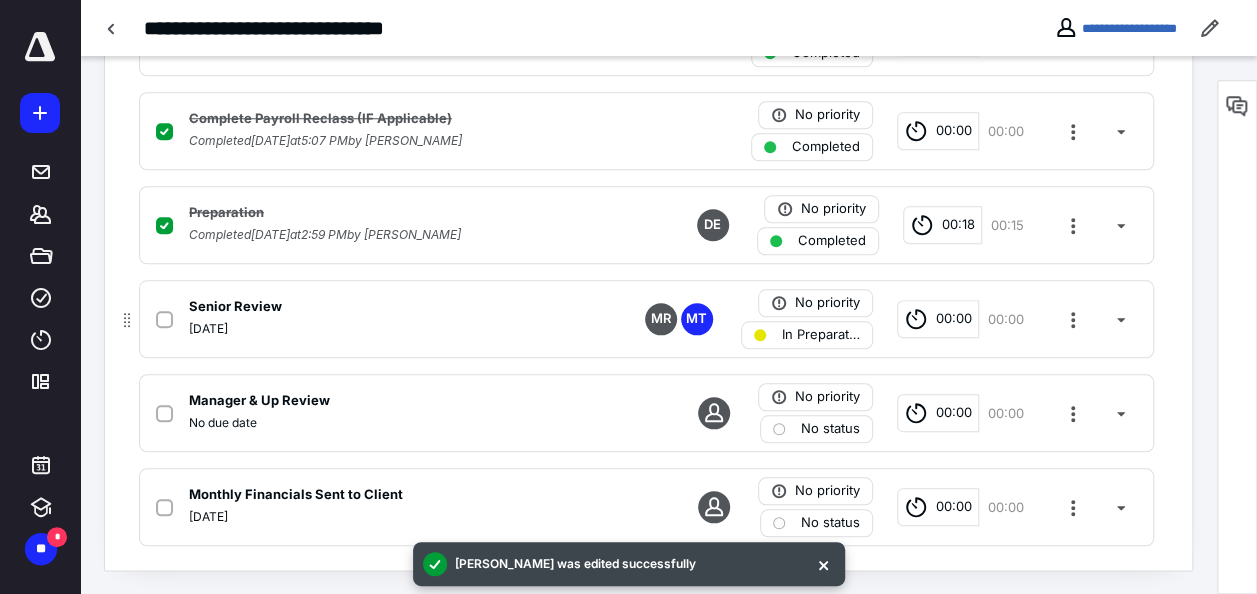click on "00:00" at bounding box center [954, 319] 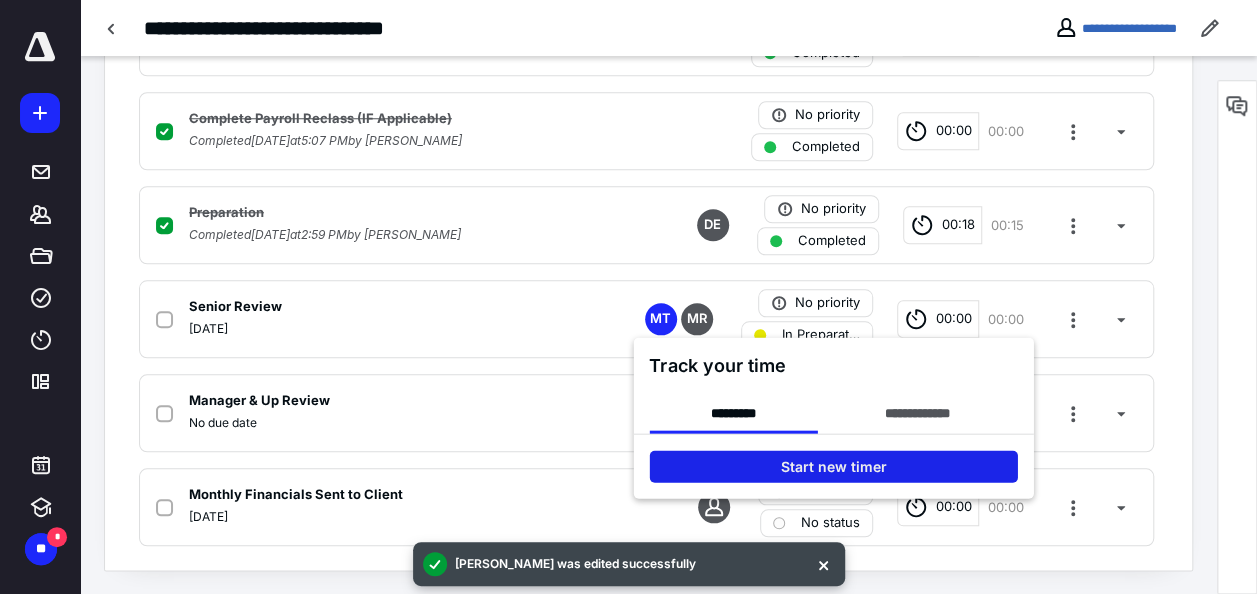 click on "Start new timer" at bounding box center (833, 466) 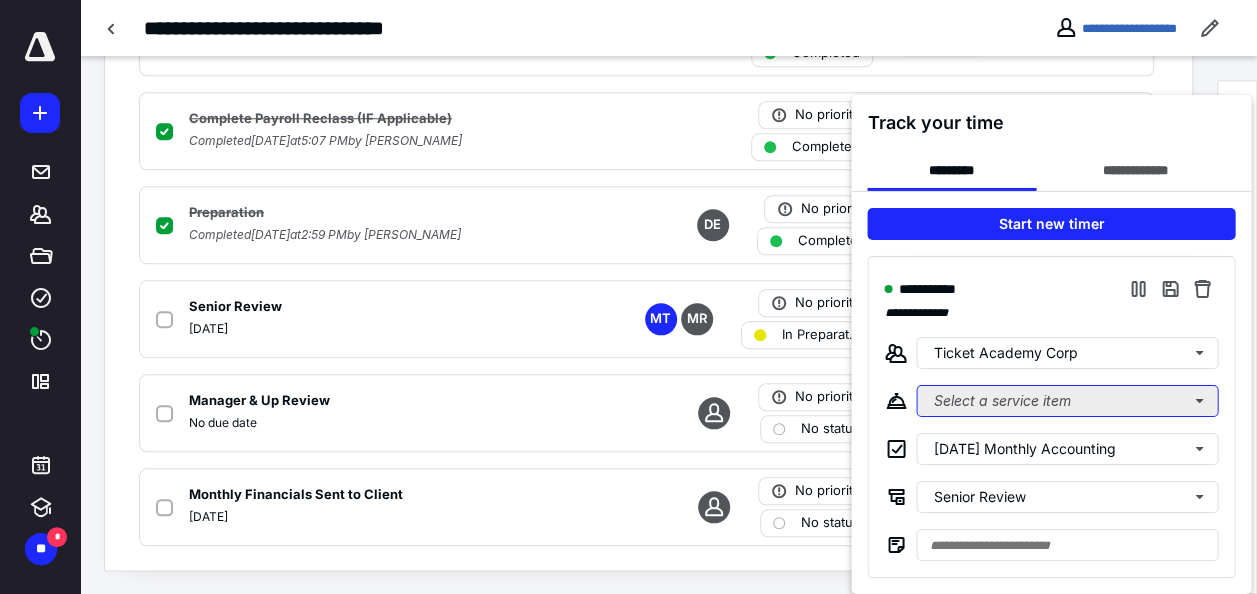 click on "Select a service item" at bounding box center (1067, 401) 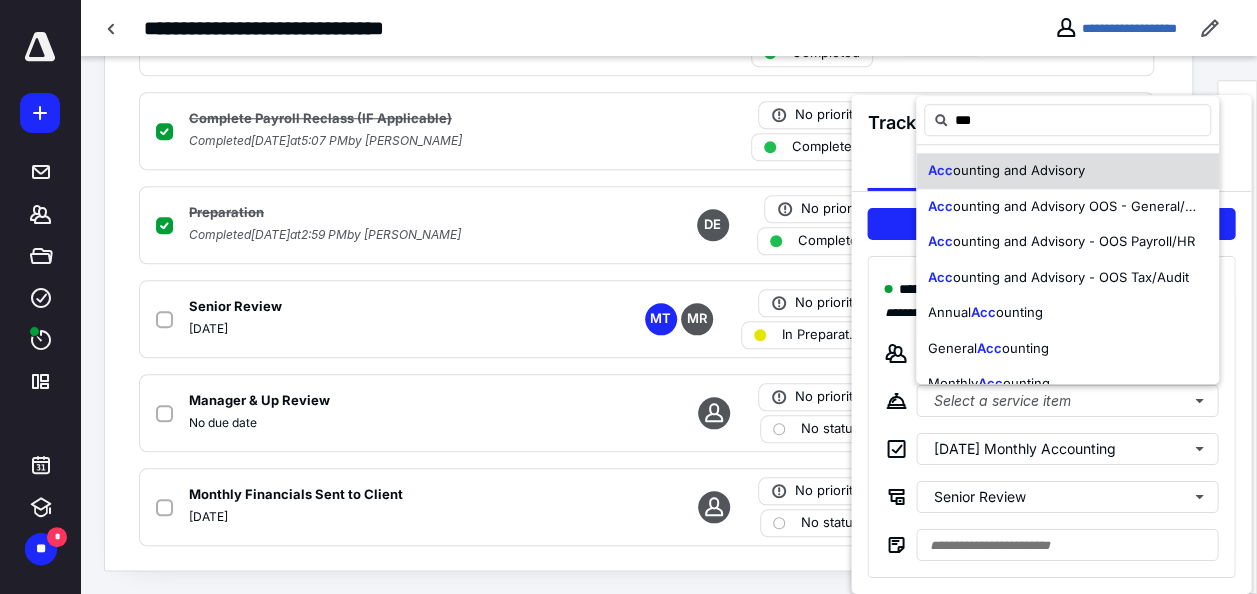 click on "ounting and Advisory" at bounding box center (1019, 170) 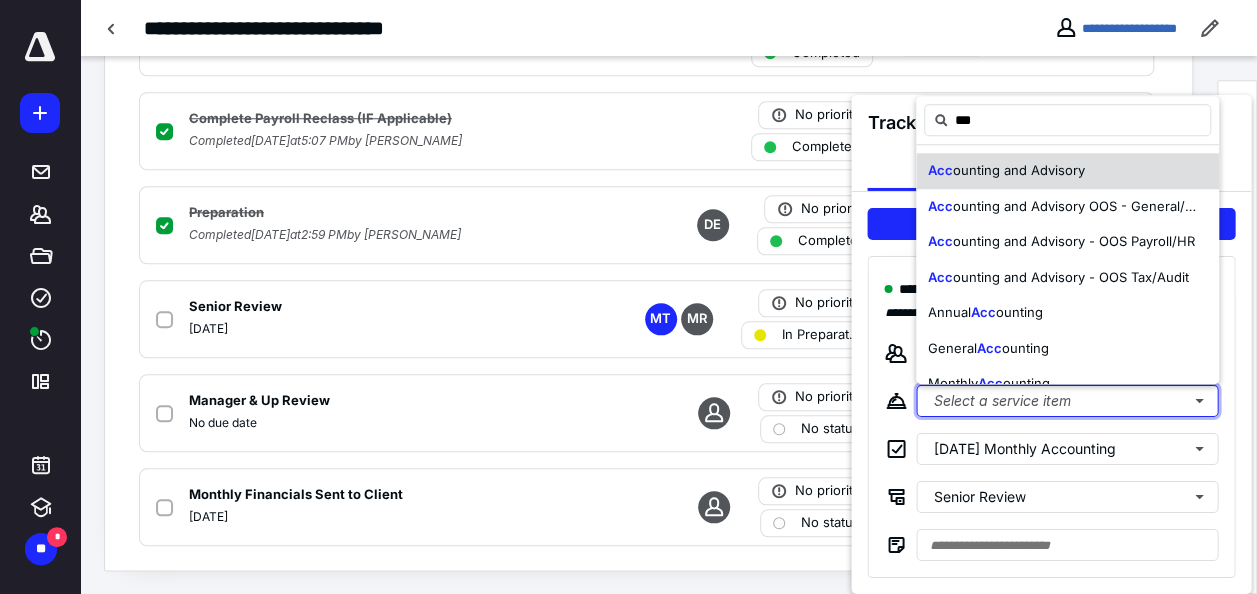 type 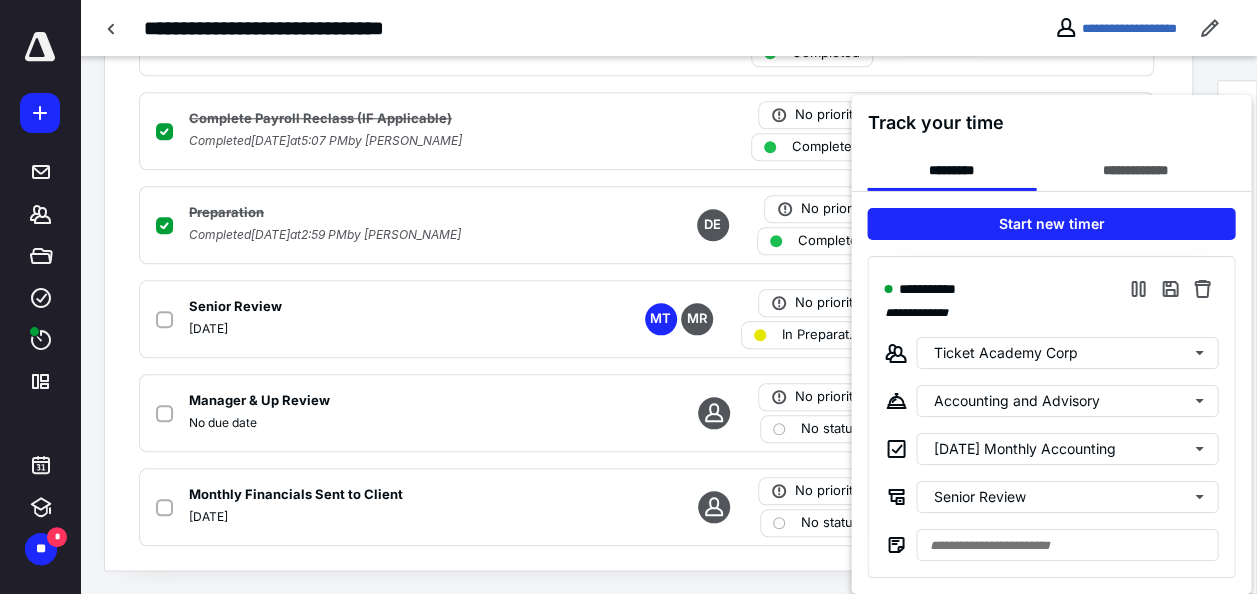 click at bounding box center (628, 297) 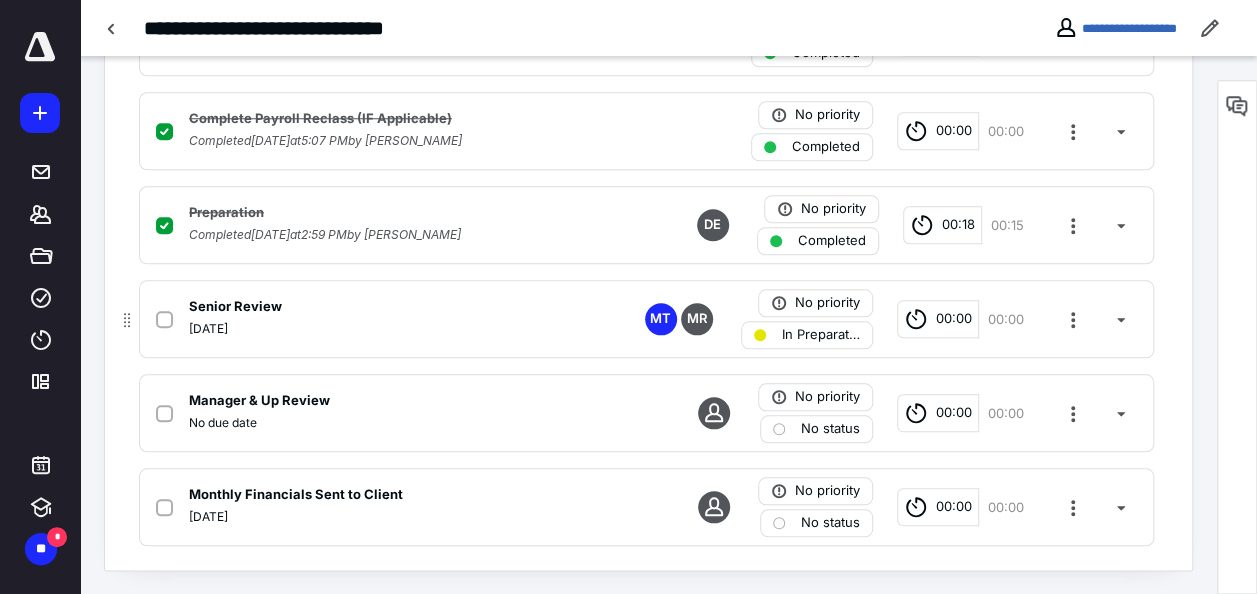 click 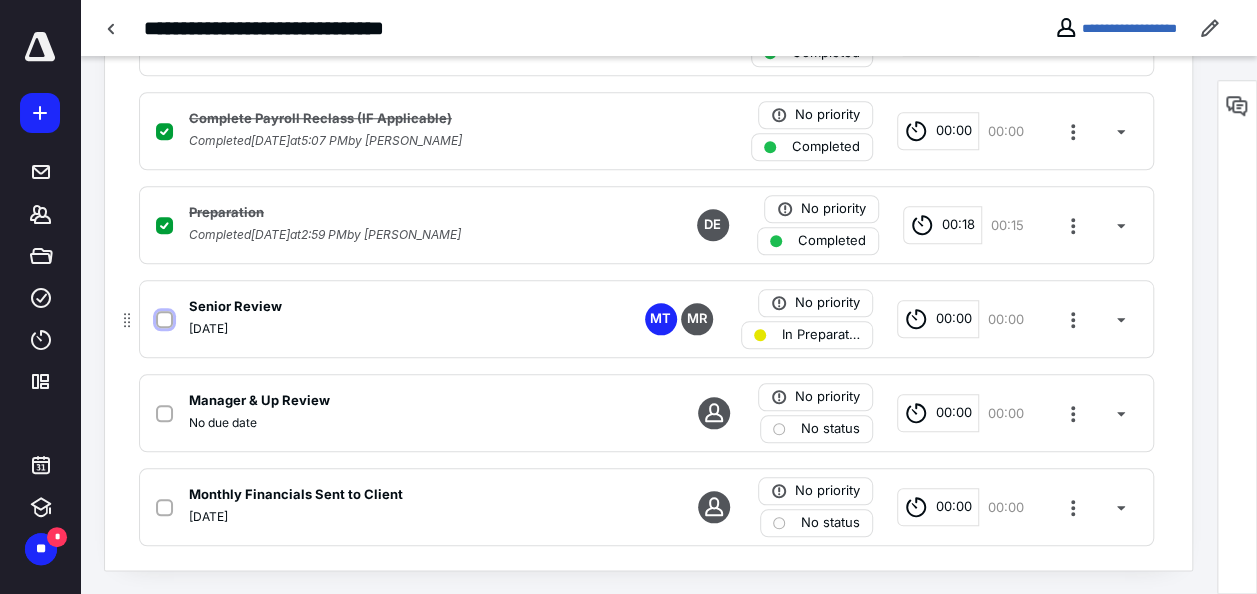 click at bounding box center [164, 320] 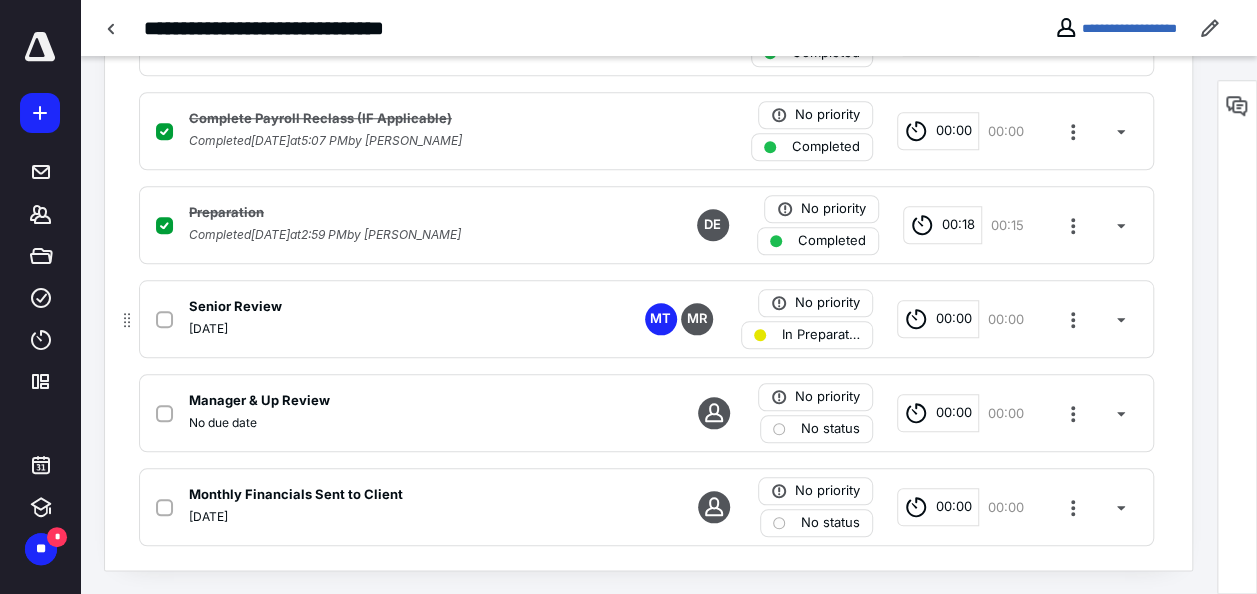 checkbox on "true" 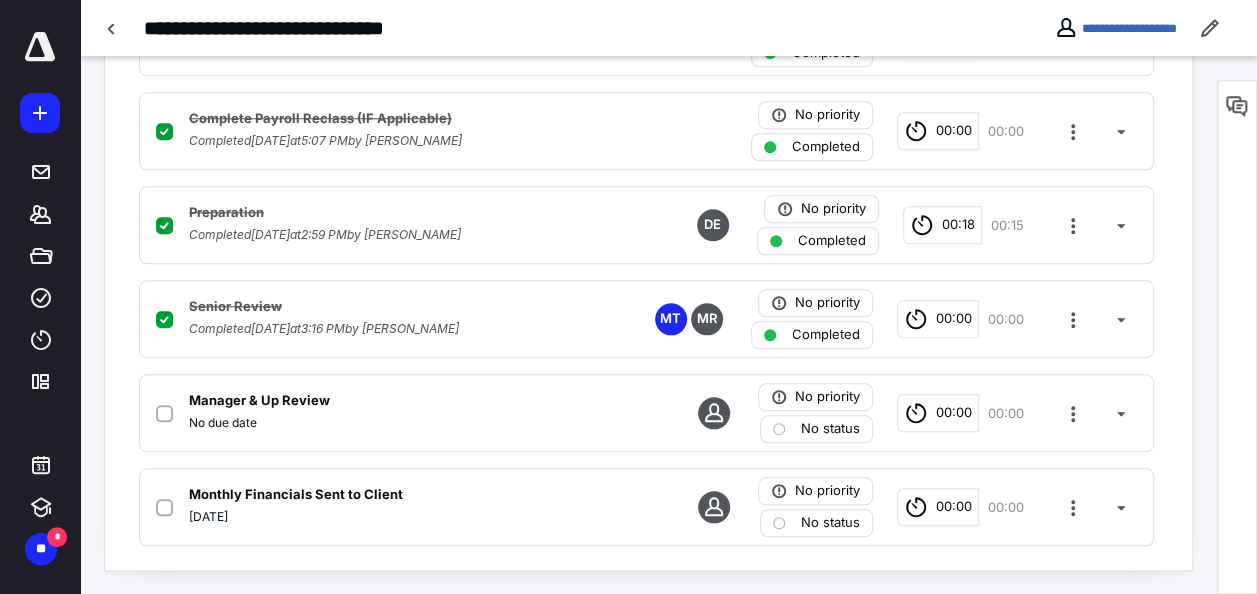 click on "**********" at bounding box center [668, 28] 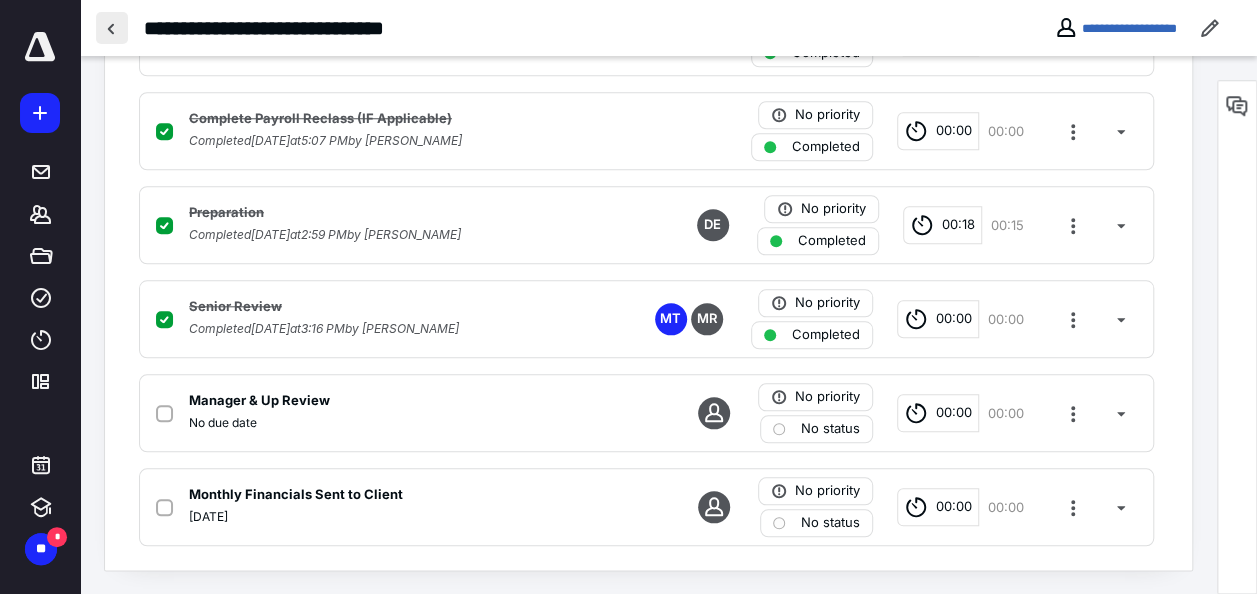 click at bounding box center [112, 28] 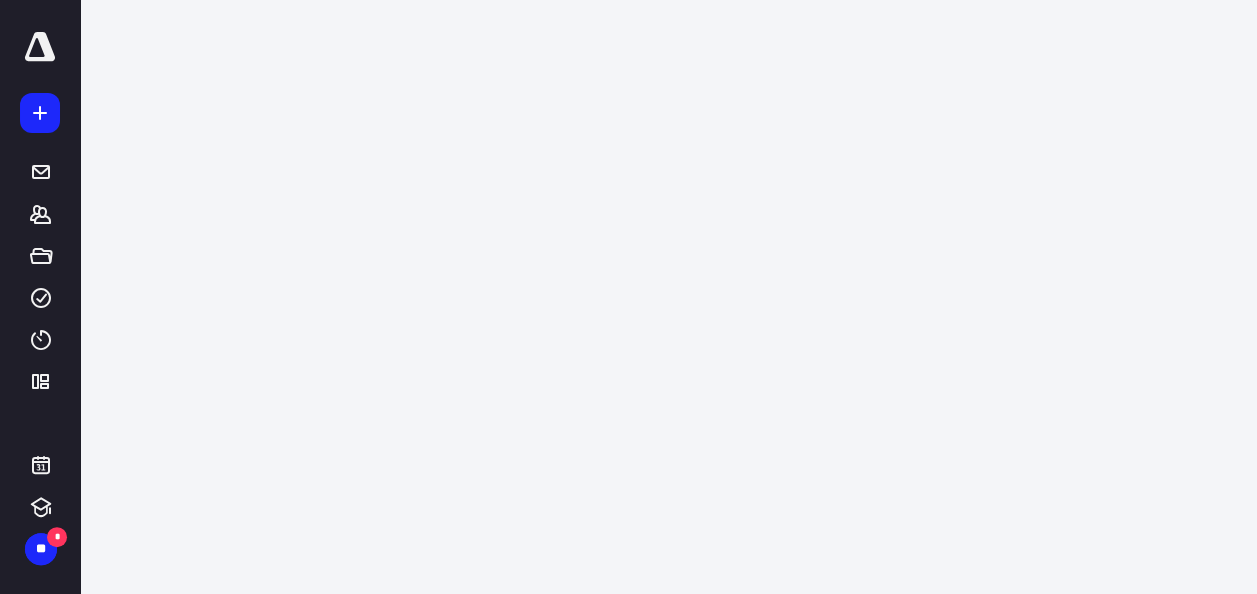 scroll, scrollTop: 0, scrollLeft: 0, axis: both 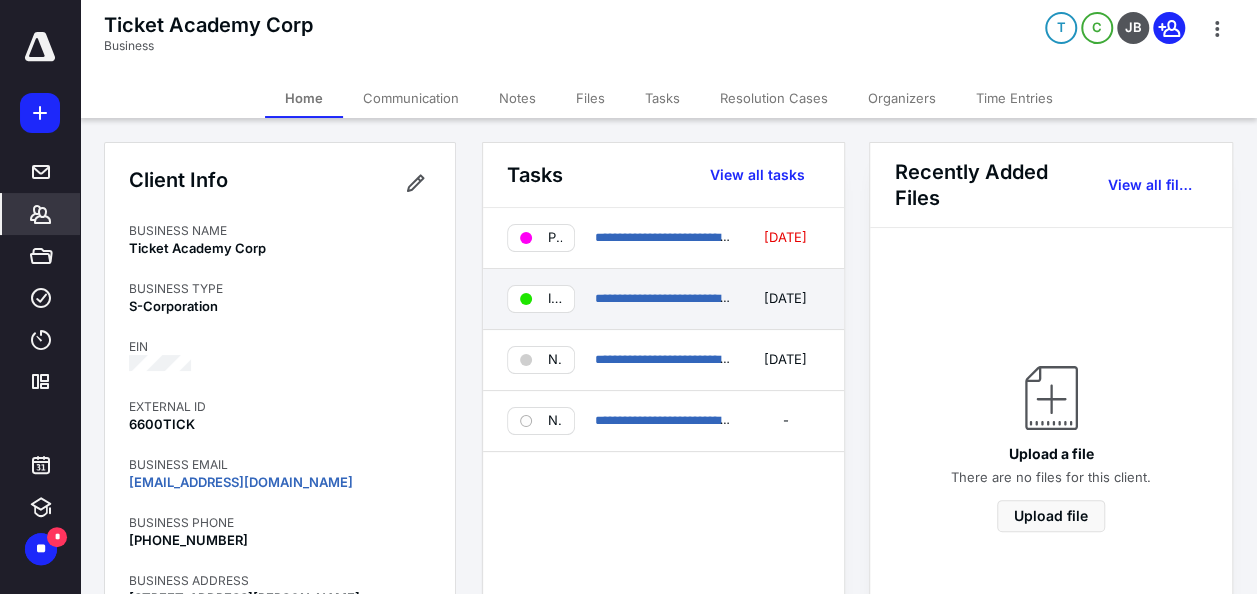 click on "**********" at bounding box center (663, 299) 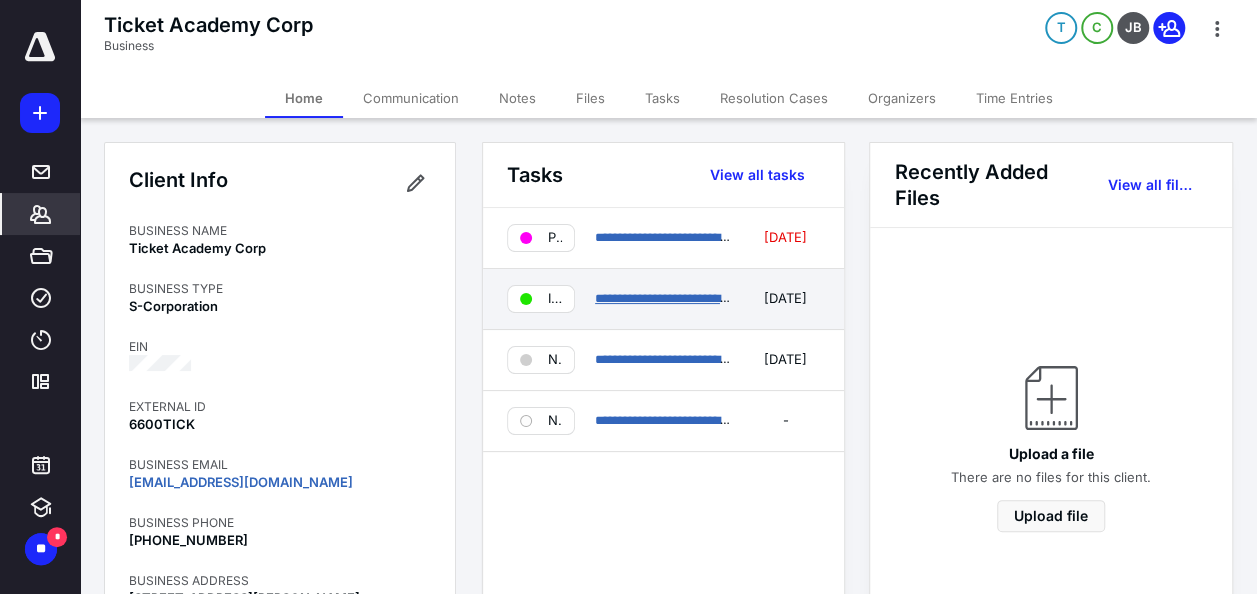 click on "**********" at bounding box center (672, 298) 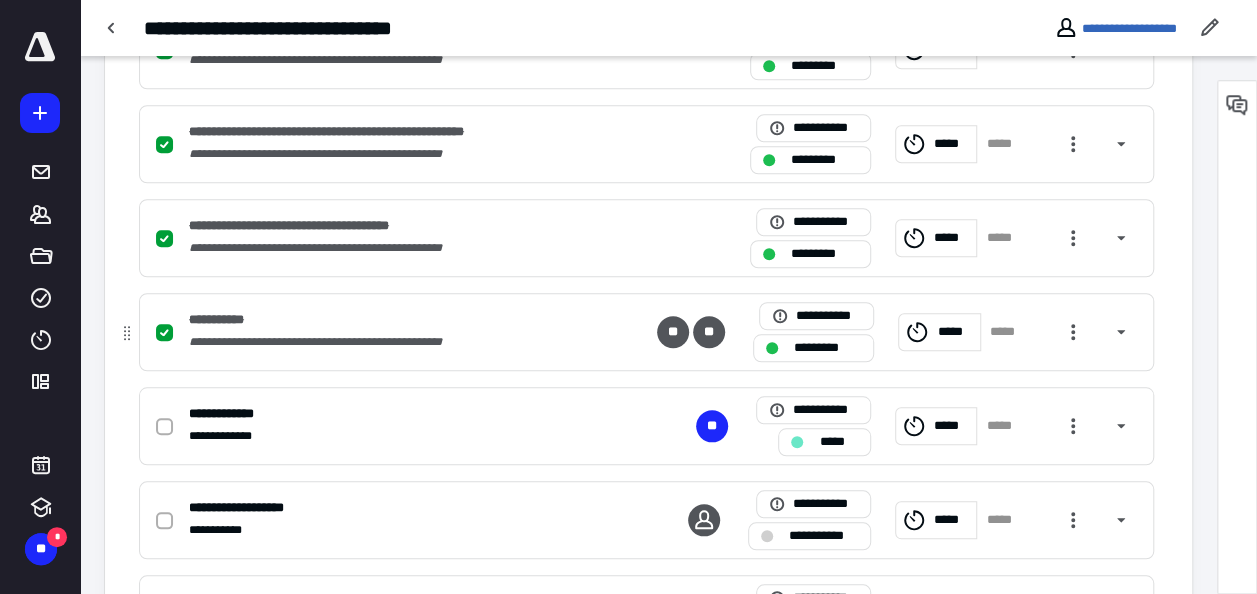 scroll, scrollTop: 800, scrollLeft: 0, axis: vertical 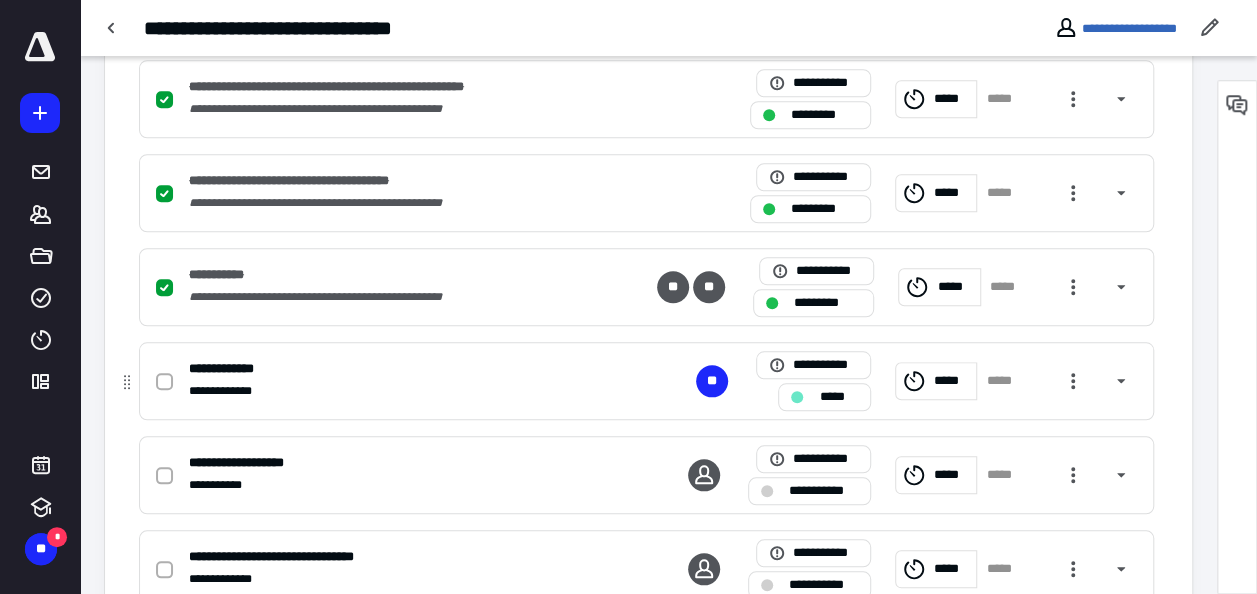 click on "*****" at bounding box center (952, 381) 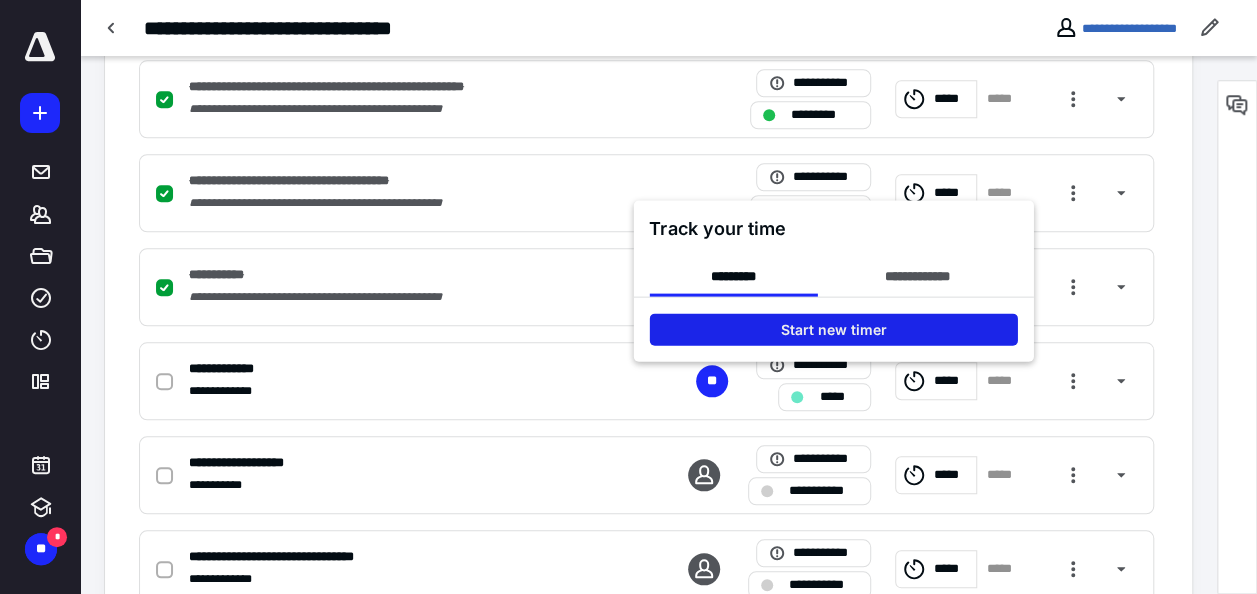 click on "Start new timer" at bounding box center (833, 330) 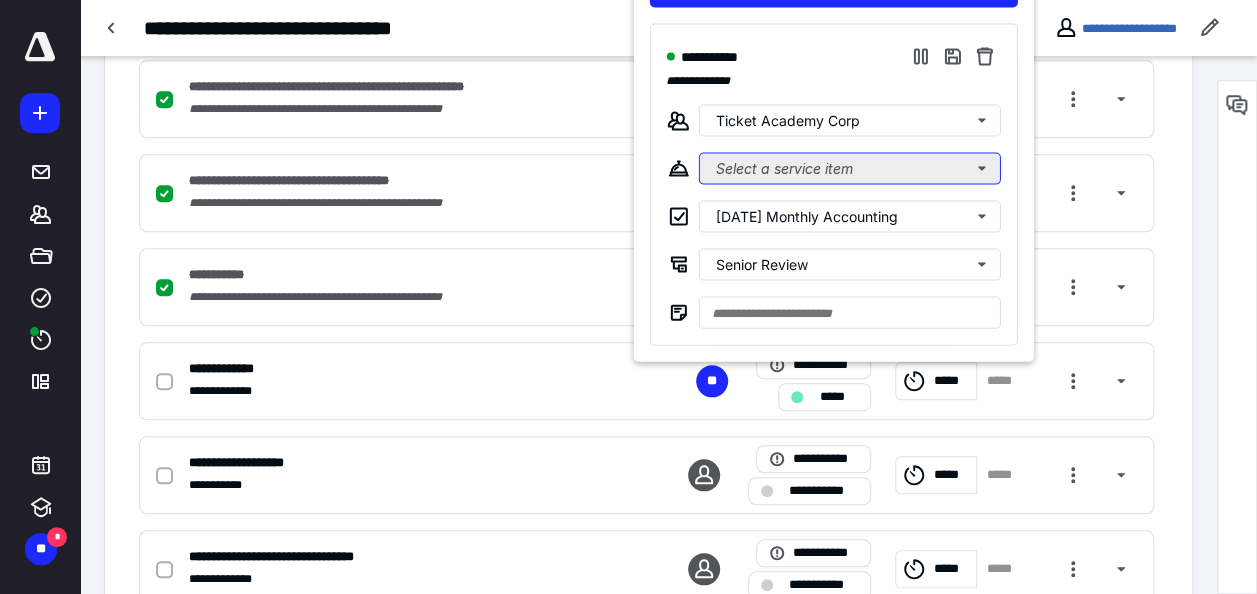 click on "Select a service item" at bounding box center [849, 169] 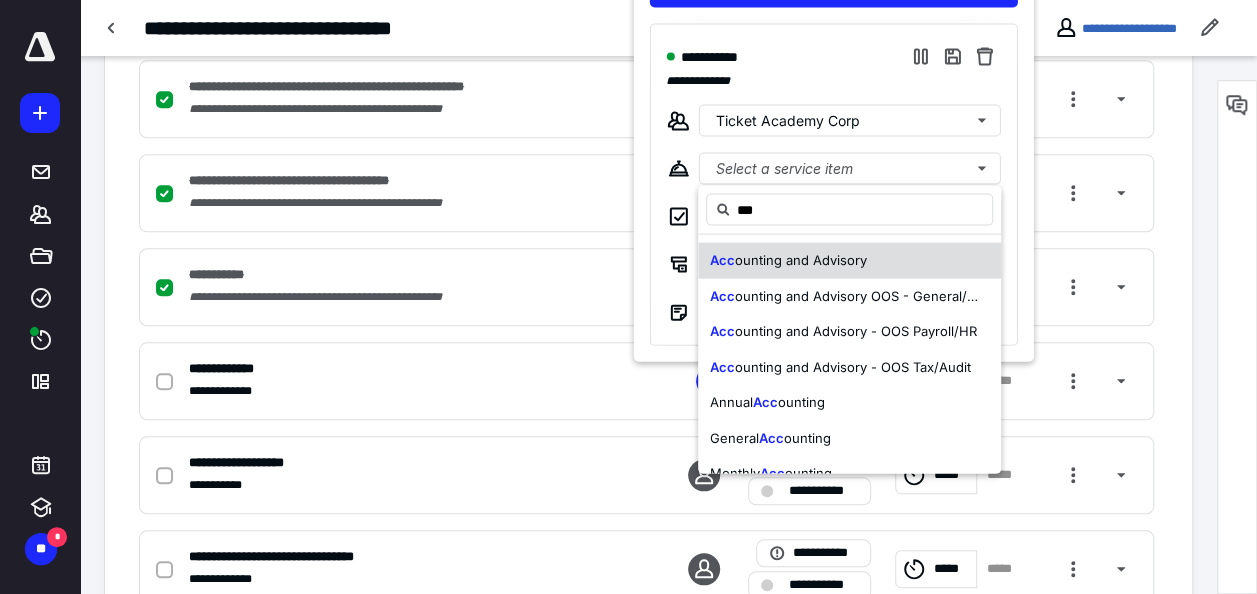 click on "ounting and Advisory" at bounding box center [801, 259] 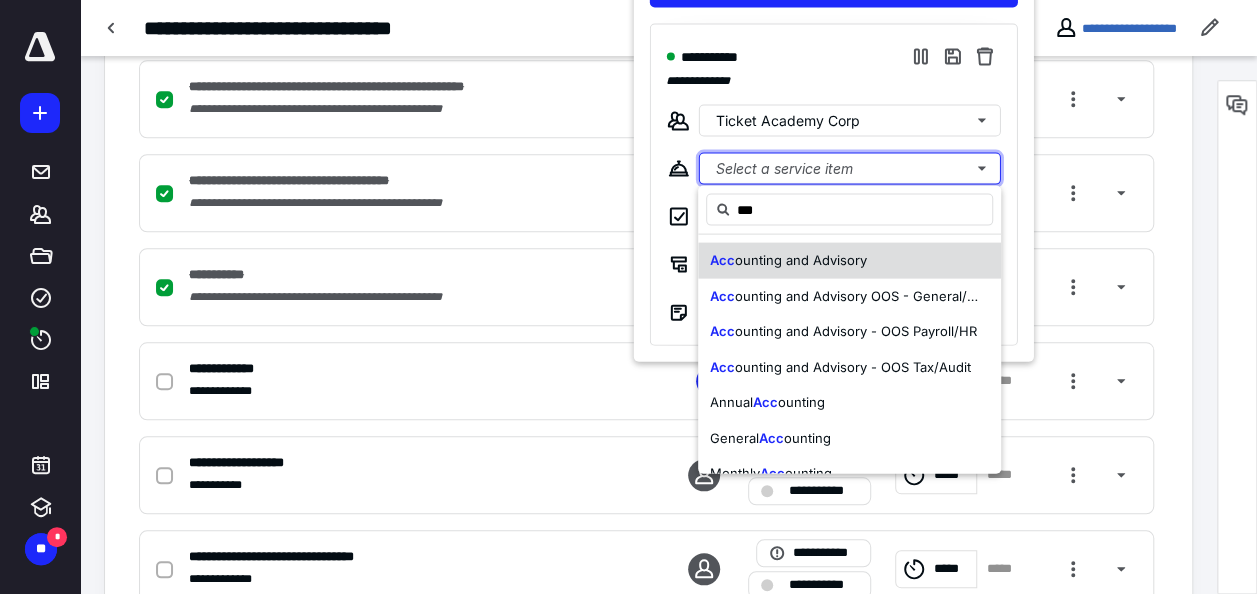 type 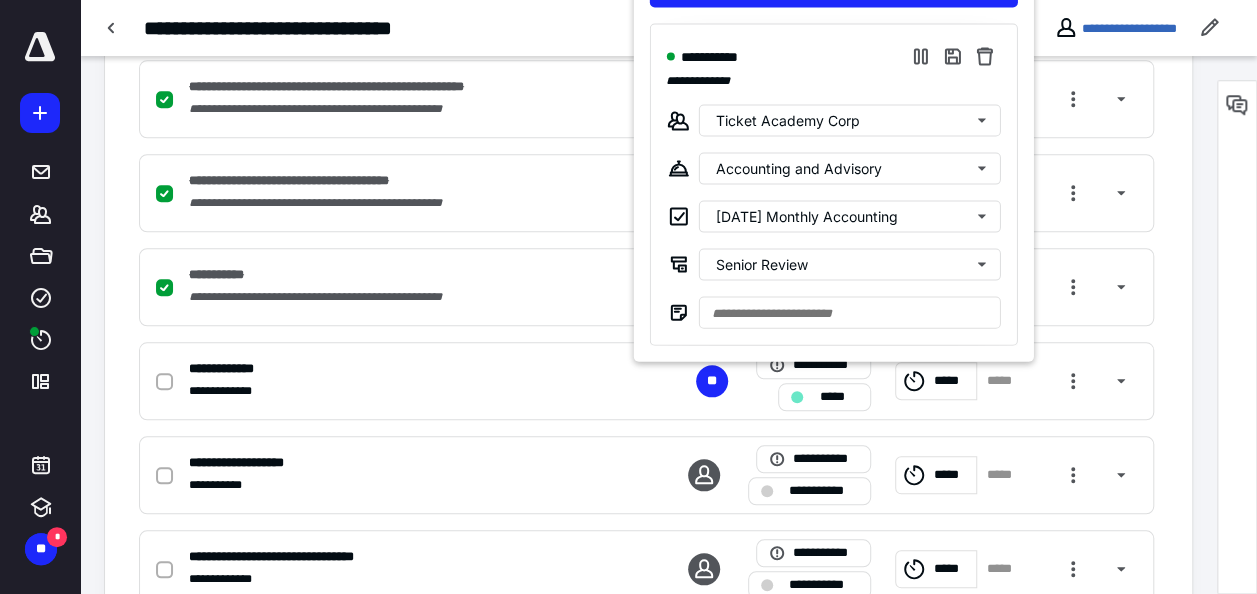 click at bounding box center [628, 297] 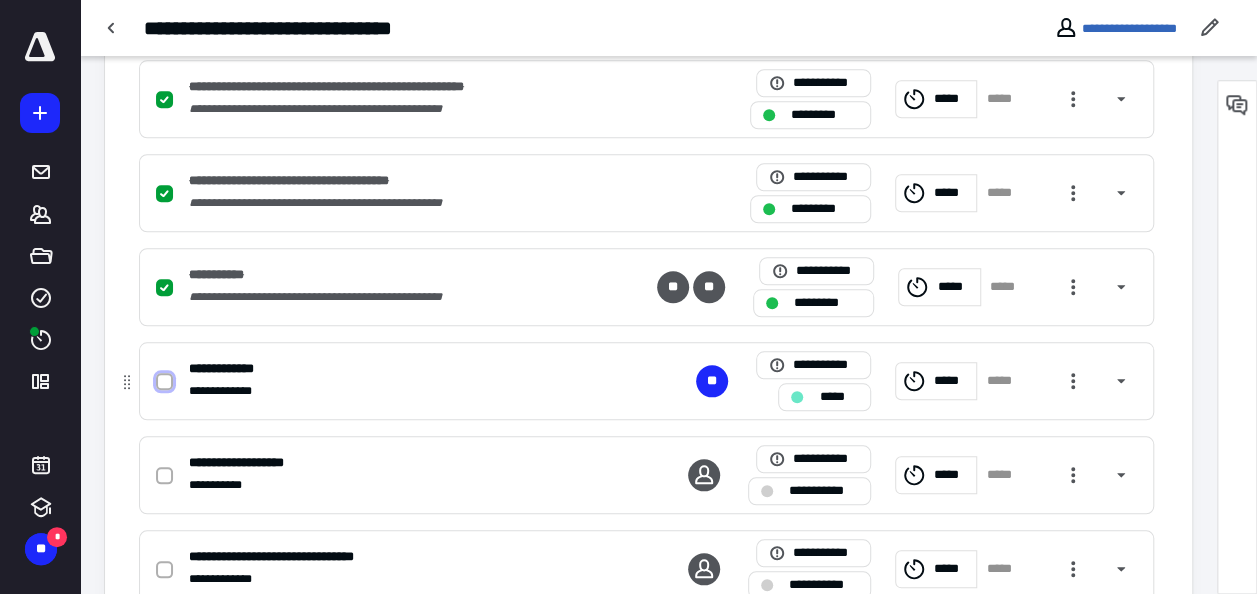 click at bounding box center [164, 382] 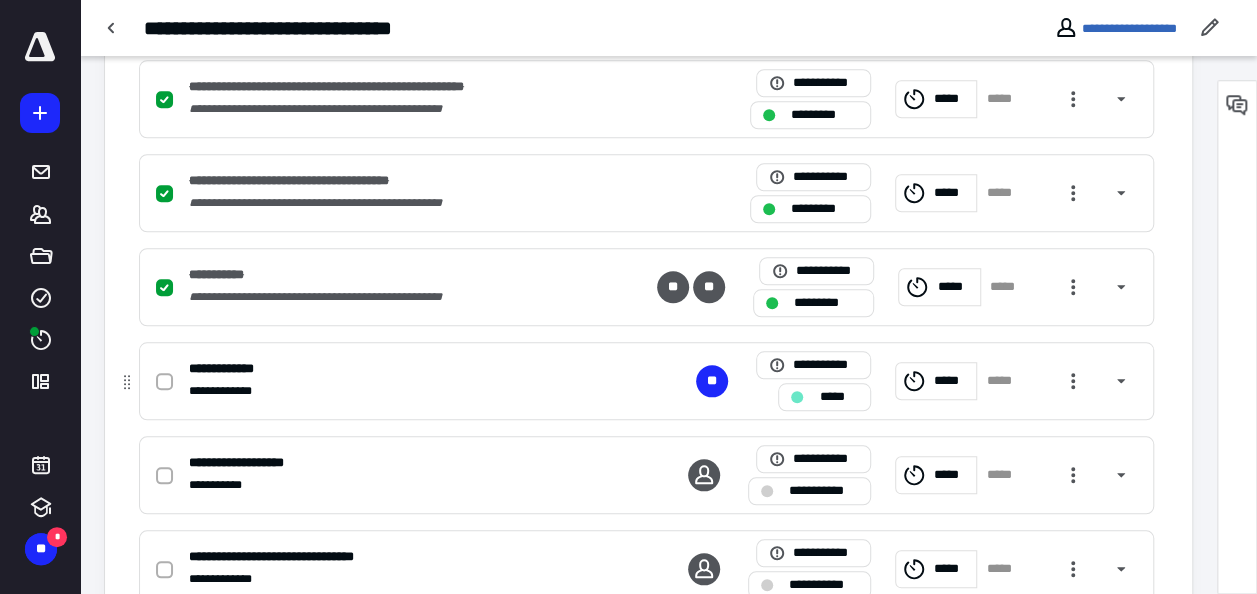 checkbox on "true" 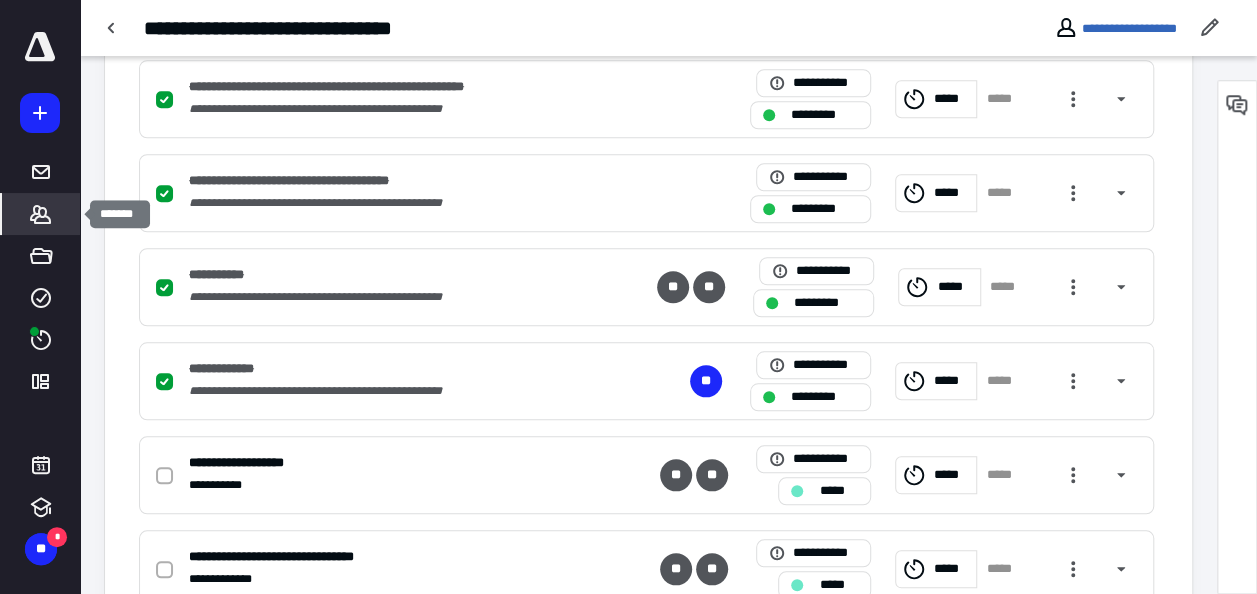 click 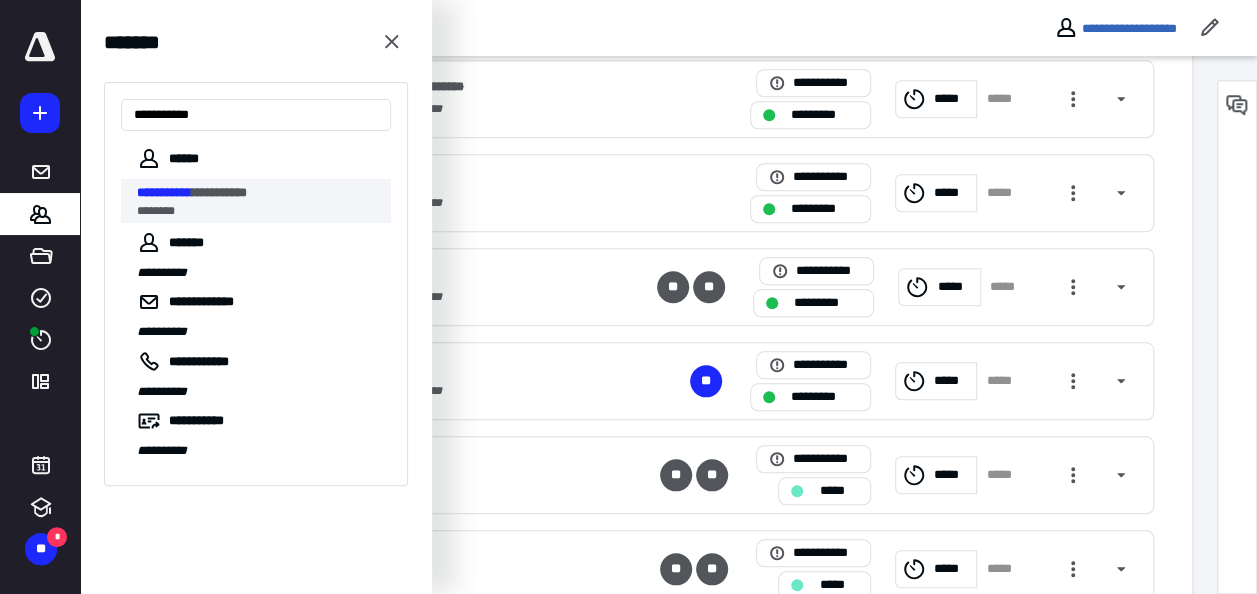 type on "**********" 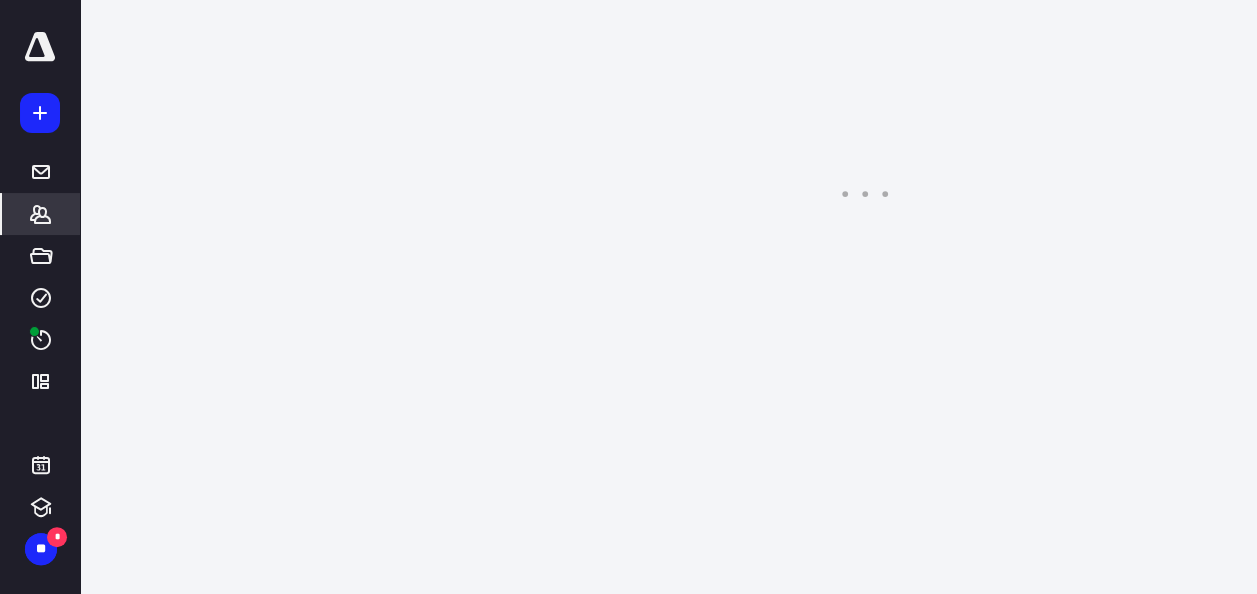 scroll, scrollTop: 0, scrollLeft: 0, axis: both 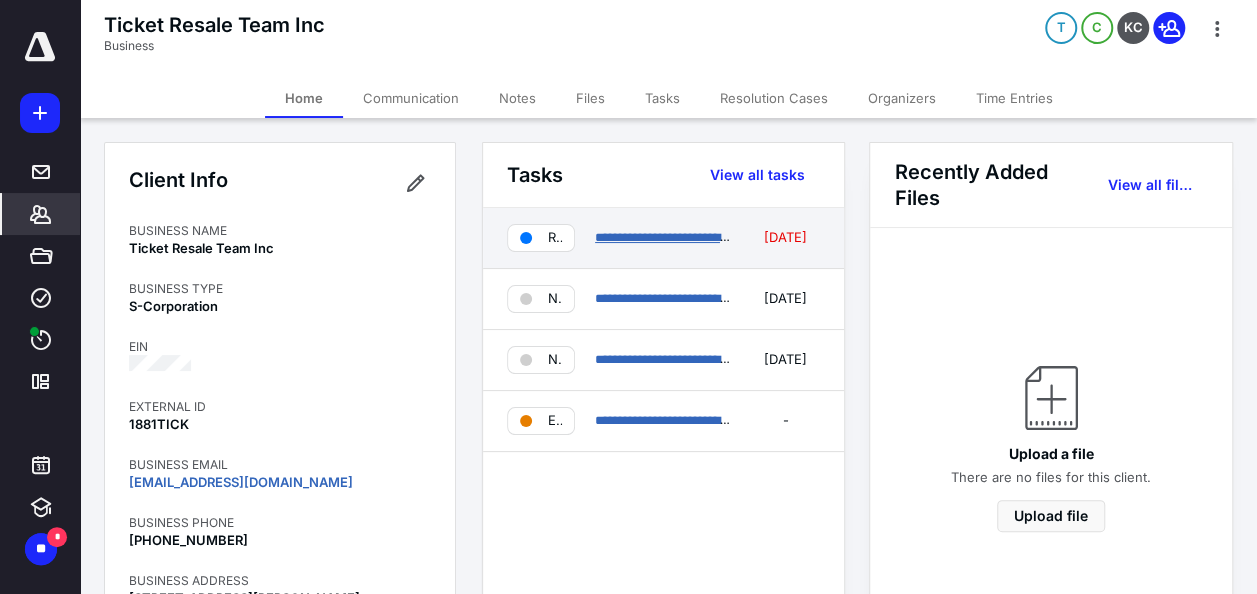 click on "**********" at bounding box center [670, 237] 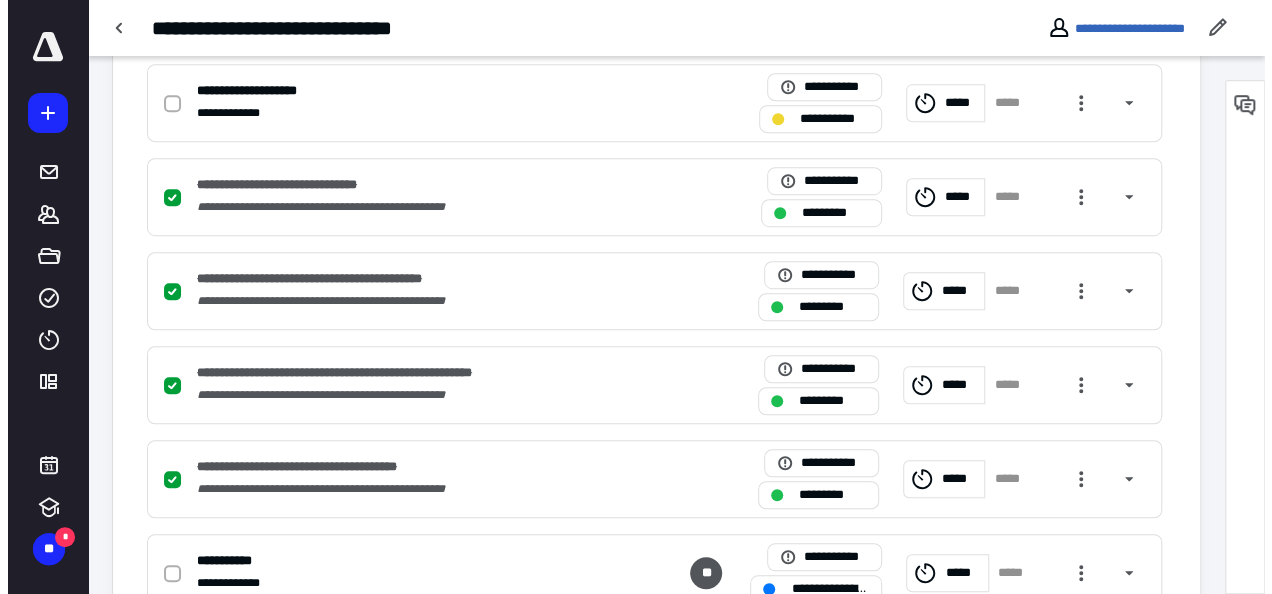 scroll, scrollTop: 700, scrollLeft: 0, axis: vertical 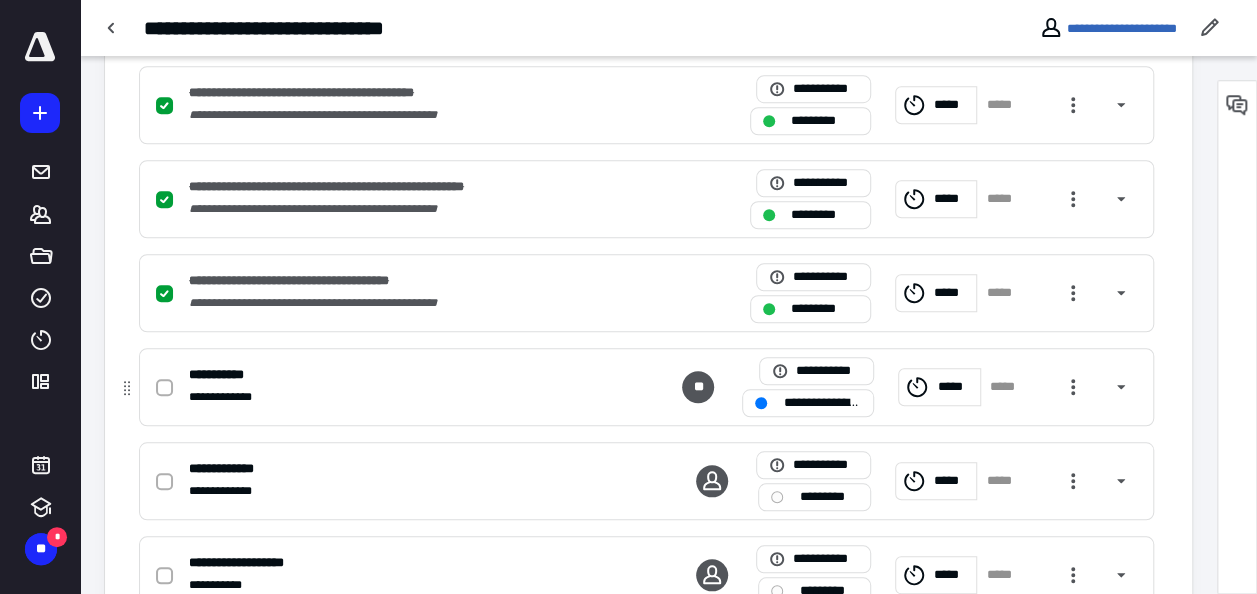 click at bounding box center (164, 388) 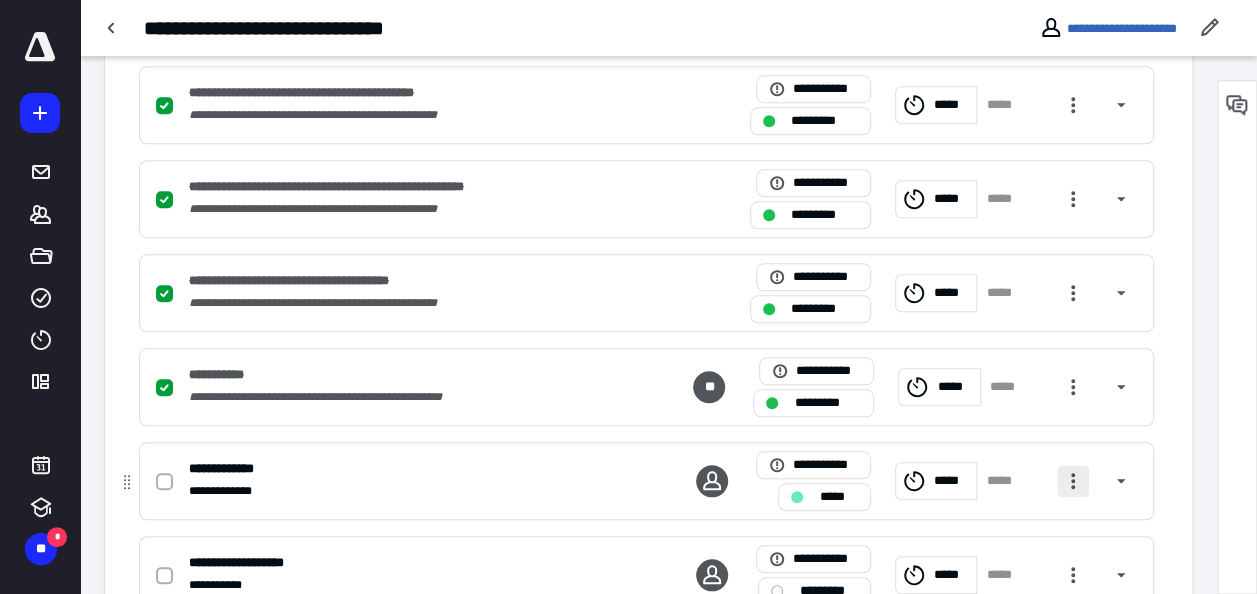 click at bounding box center [1073, 481] 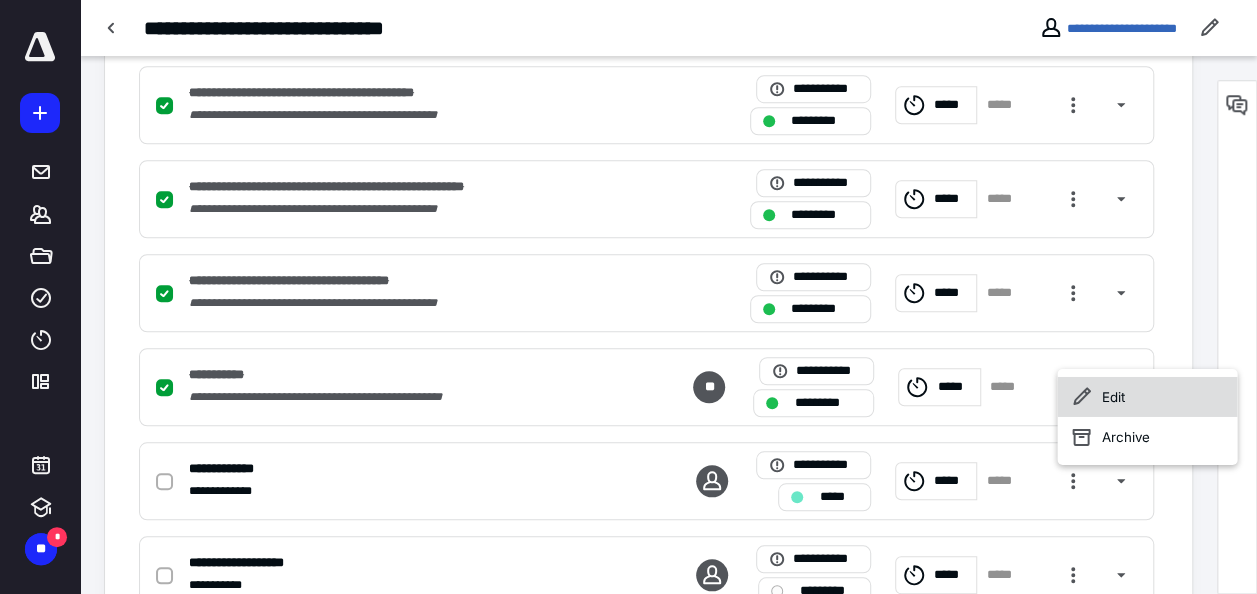 click on "Edit" at bounding box center (1147, 397) 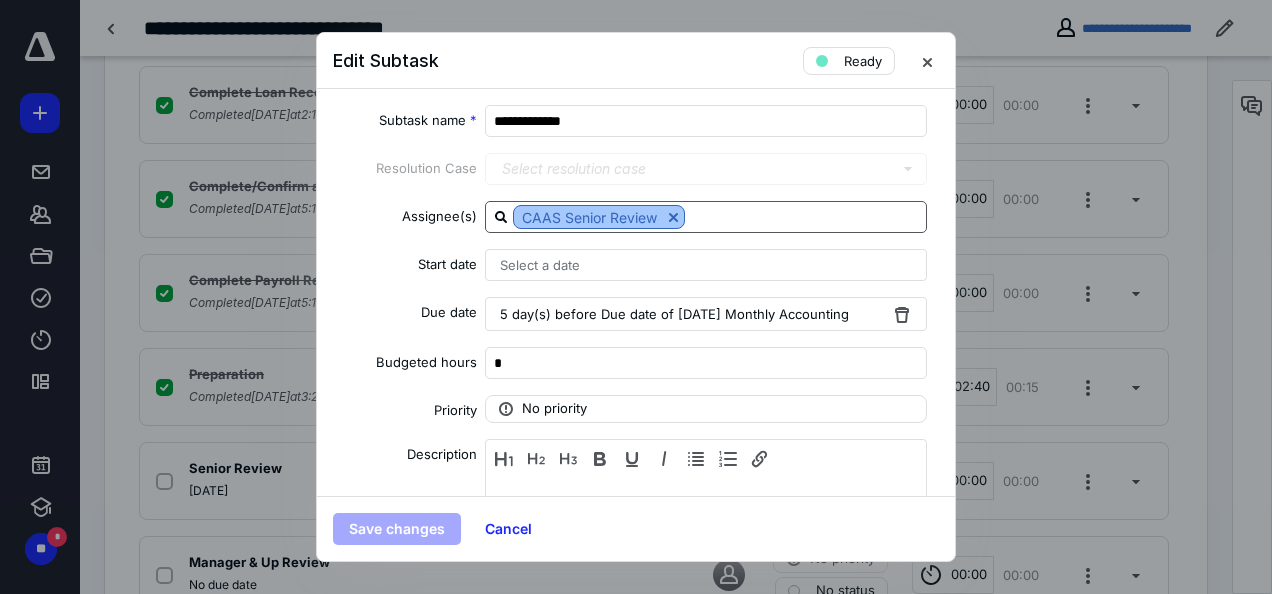 click at bounding box center (673, 217) 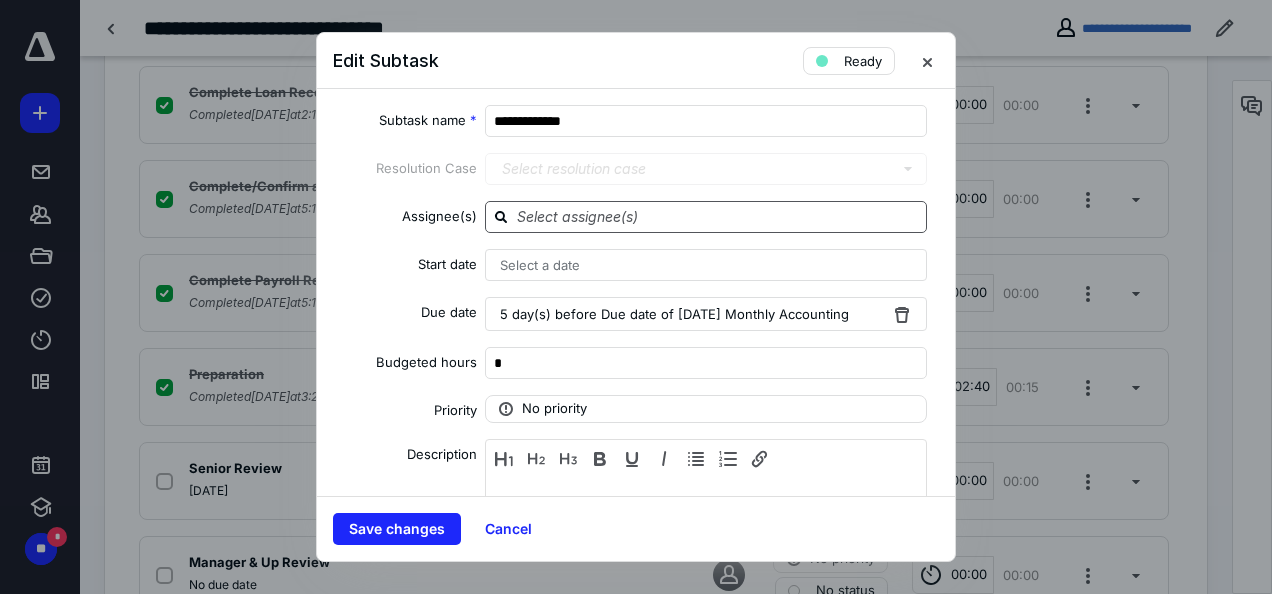 click at bounding box center [718, 216] 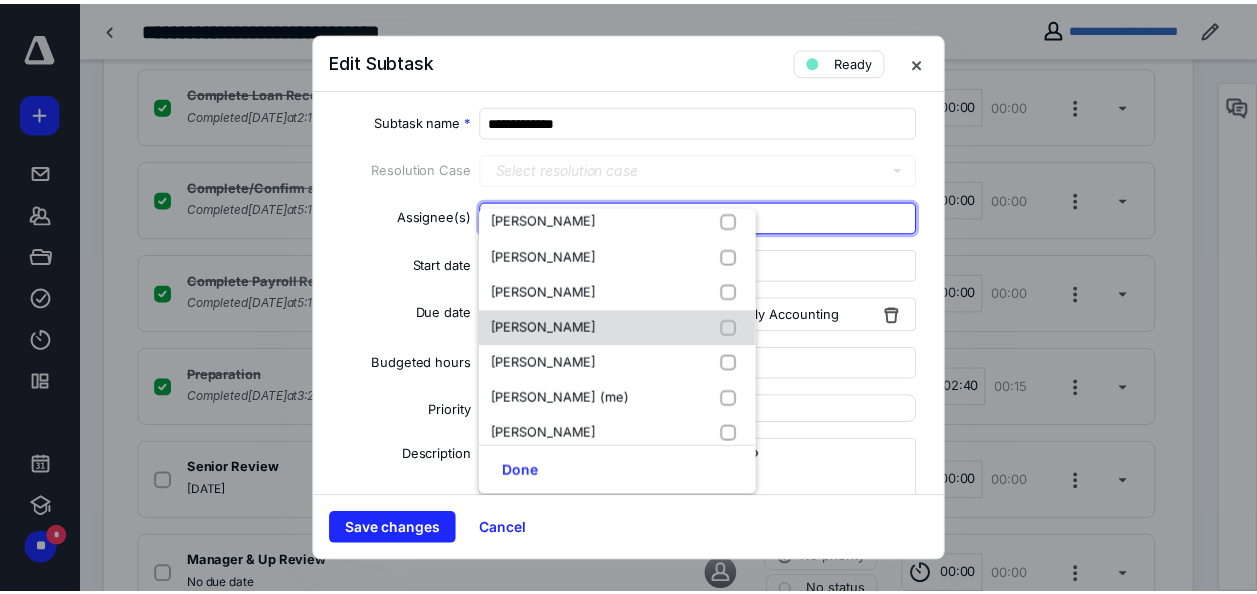 scroll, scrollTop: 1200, scrollLeft: 0, axis: vertical 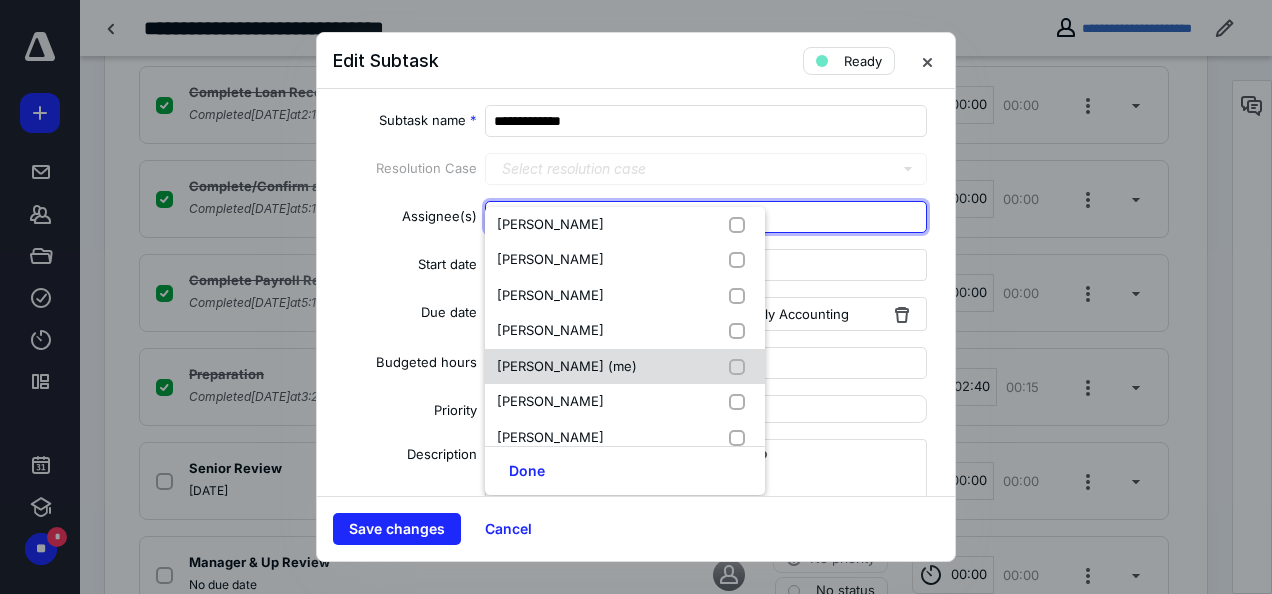 click on "Melissa Tocco (me)" at bounding box center [567, 366] 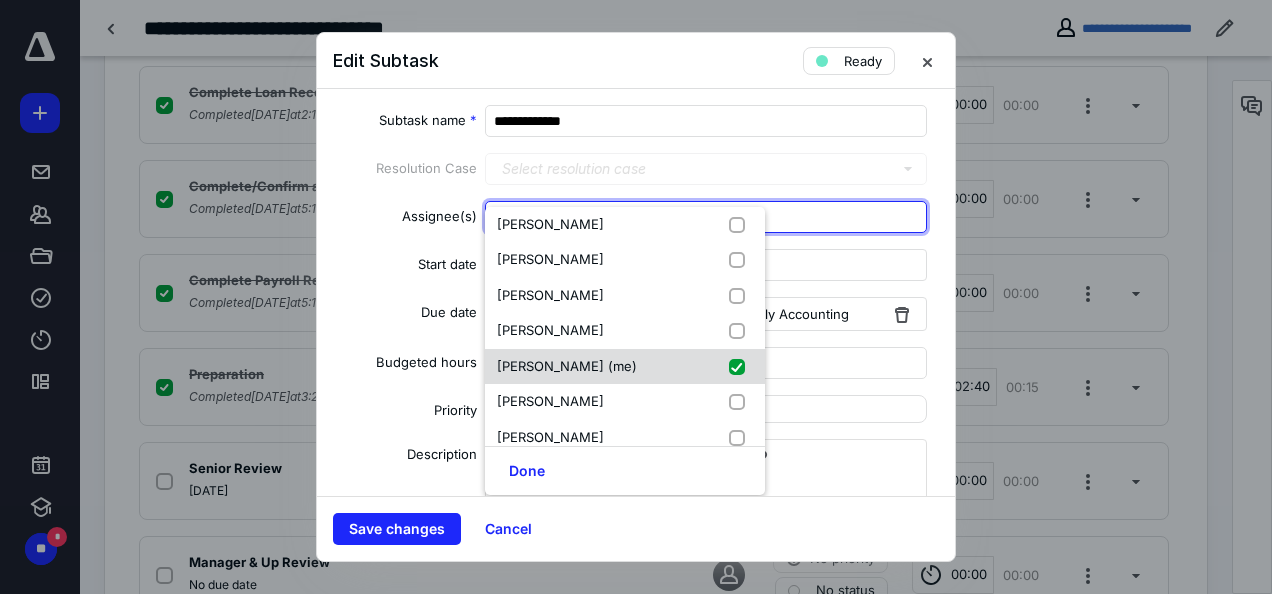 checkbox on "true" 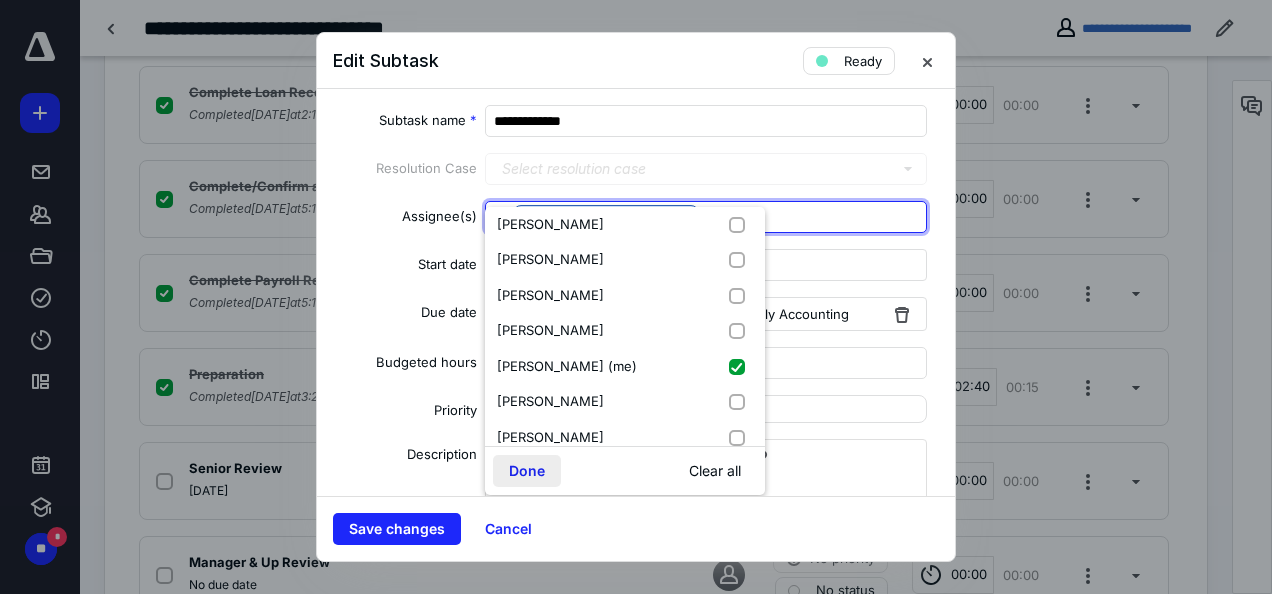 click on "Done" at bounding box center (527, 471) 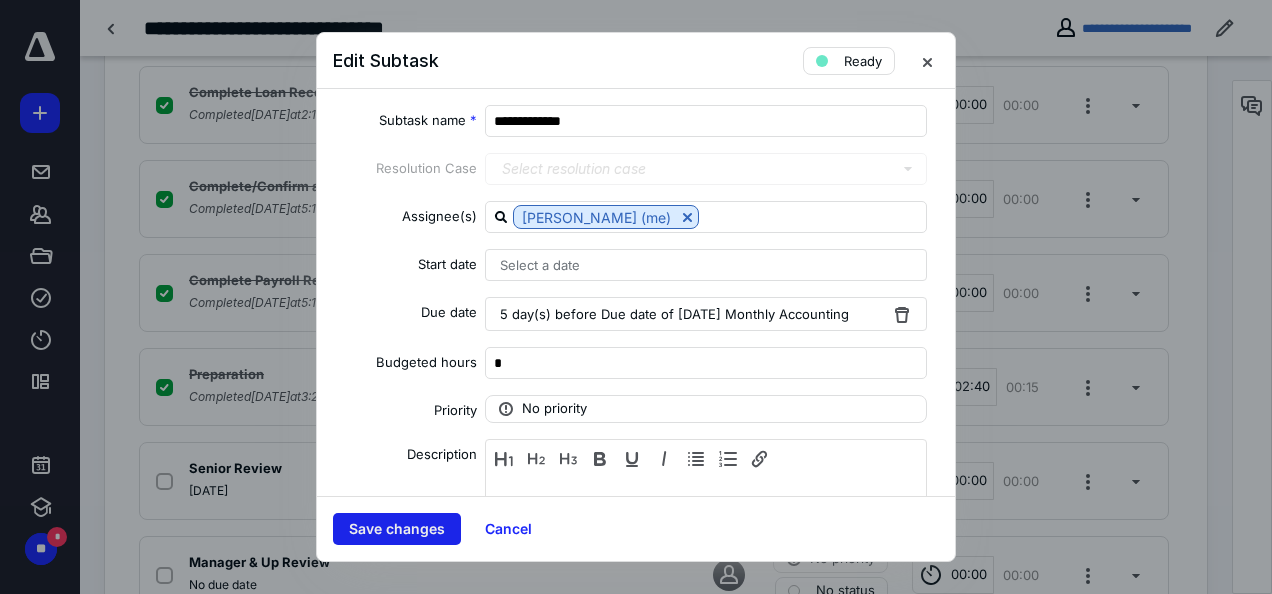 click on "Save changes" at bounding box center (397, 529) 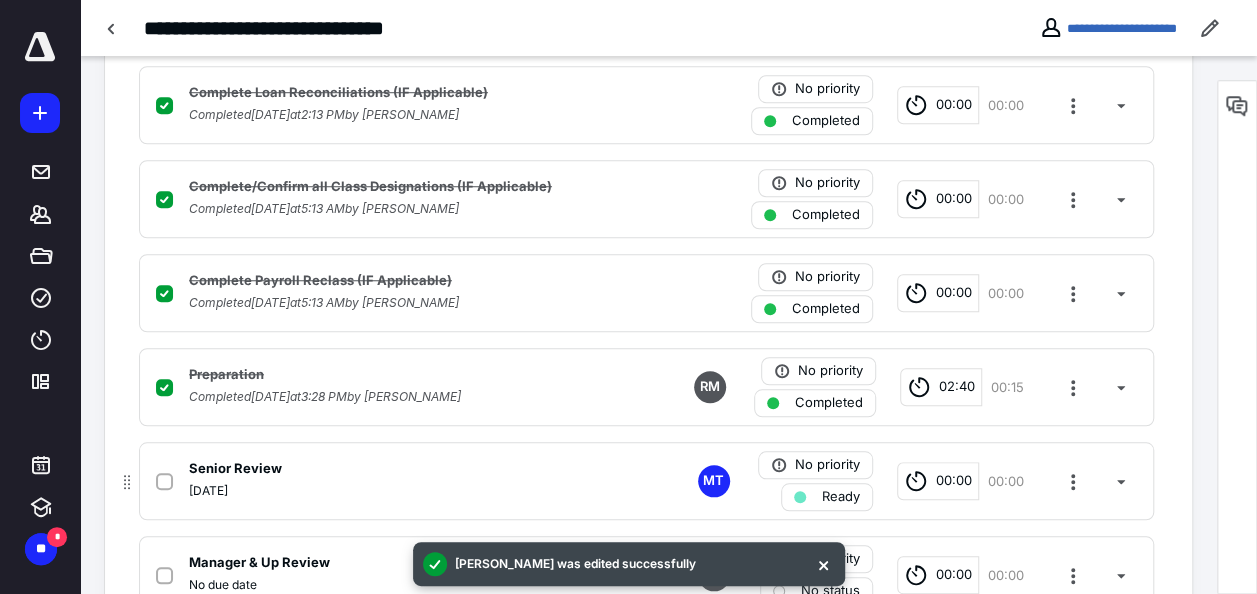 click on "00:00" at bounding box center (954, 481) 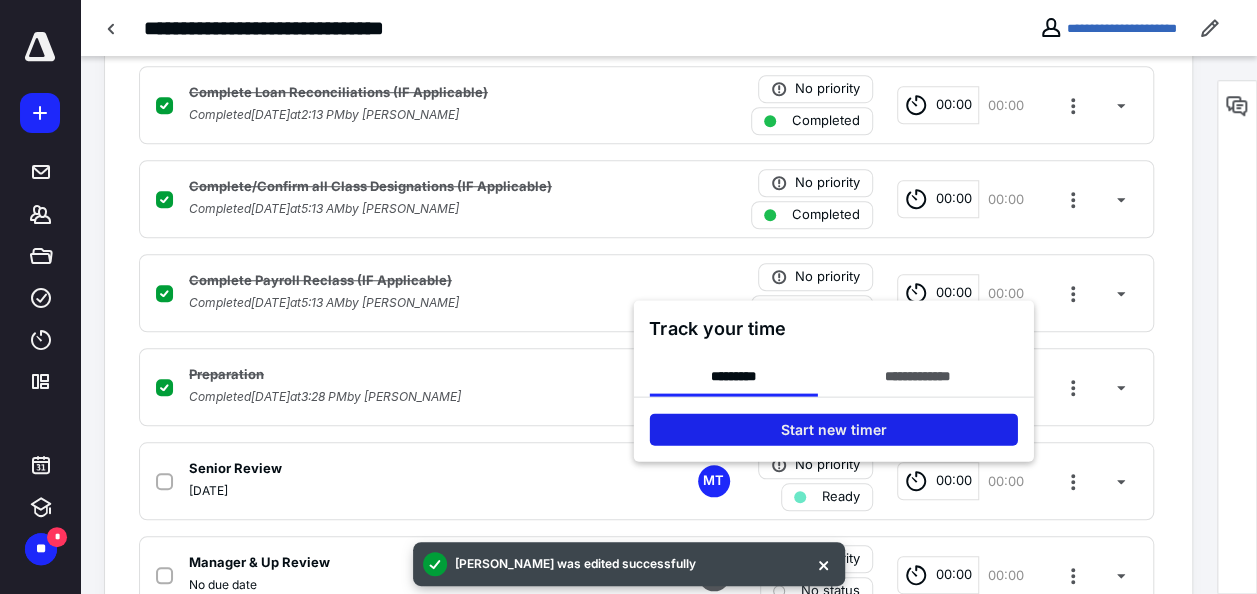 click on "Start new timer" at bounding box center (833, 430) 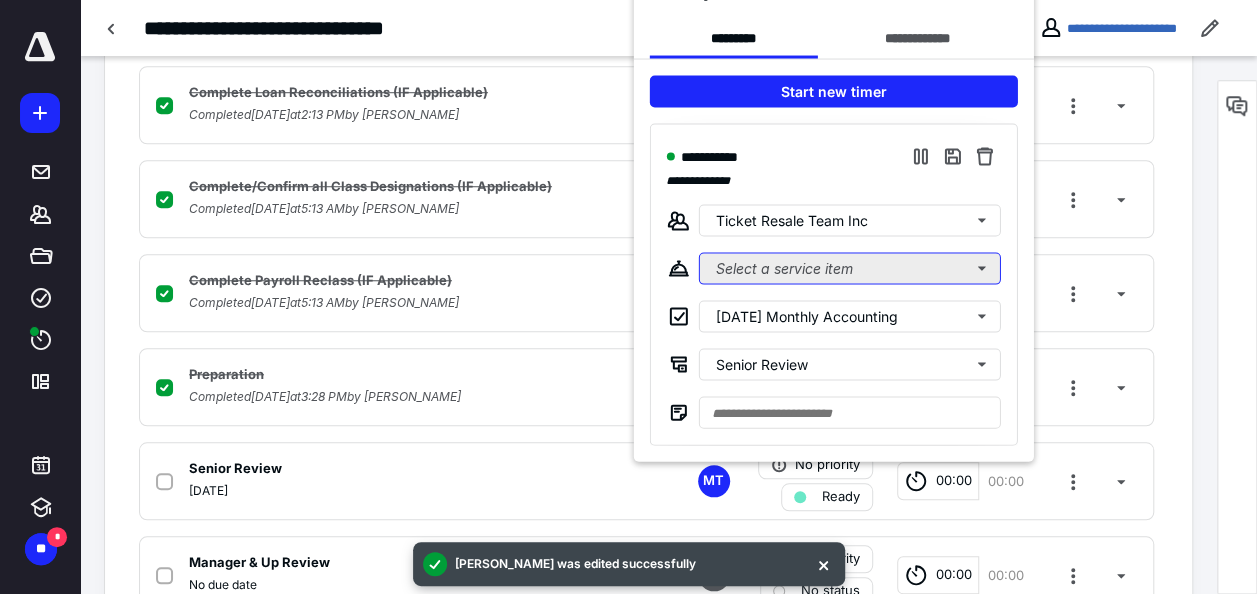 click on "Select a service item" at bounding box center (849, 269) 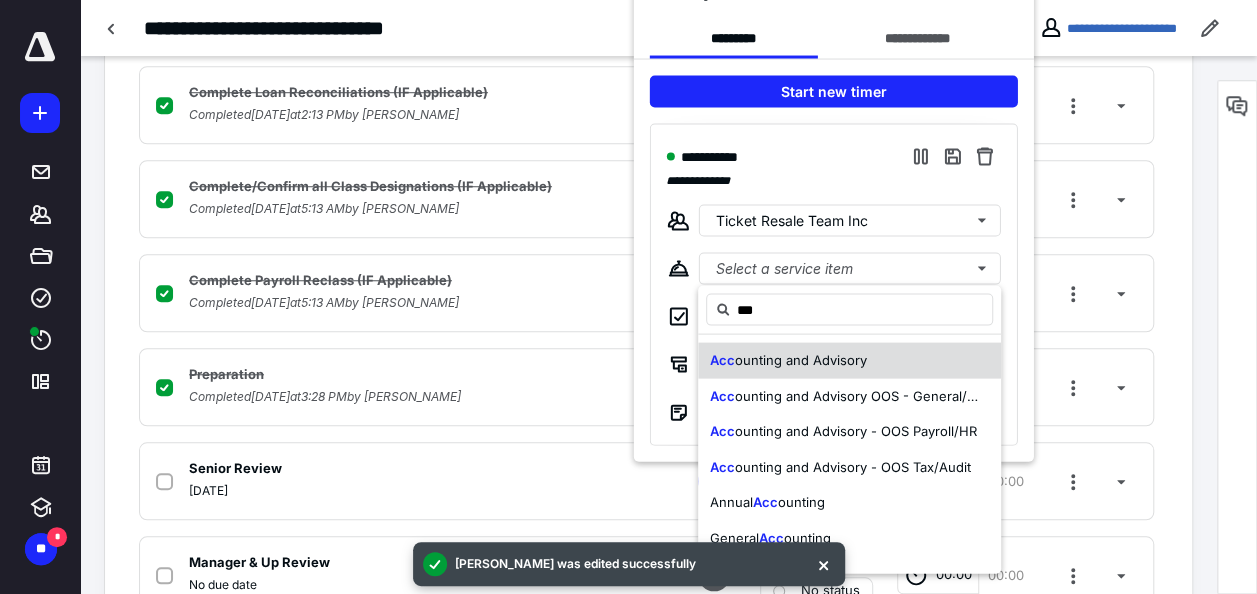 click on "Acc ounting and Advisory" at bounding box center [849, 360] 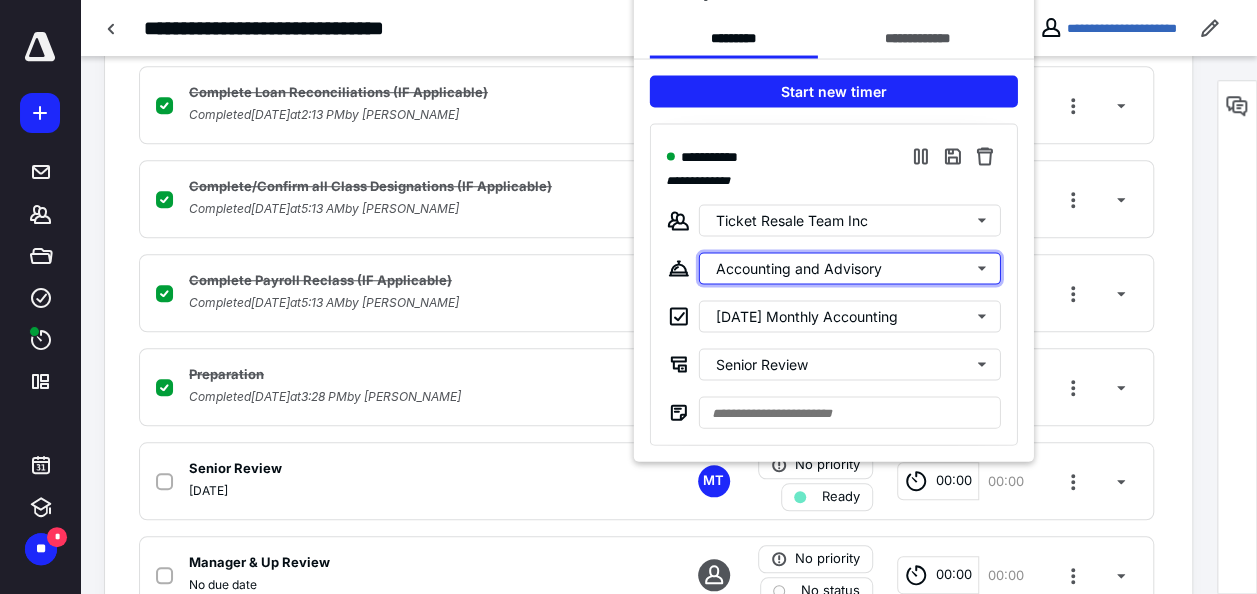 type 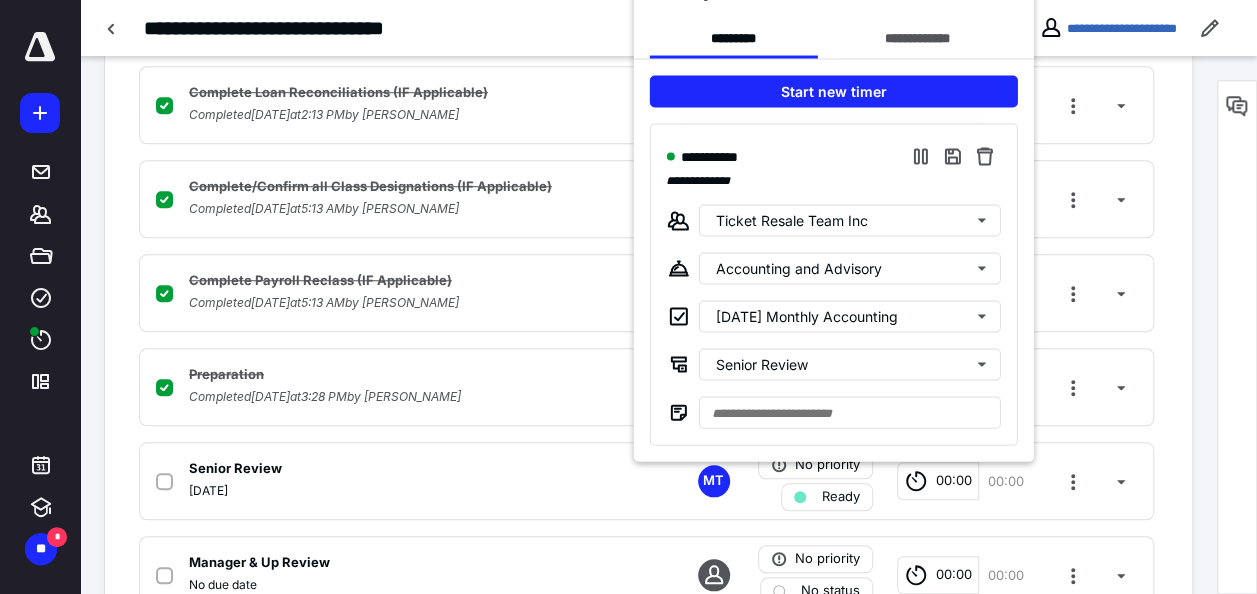 click at bounding box center [628, 297] 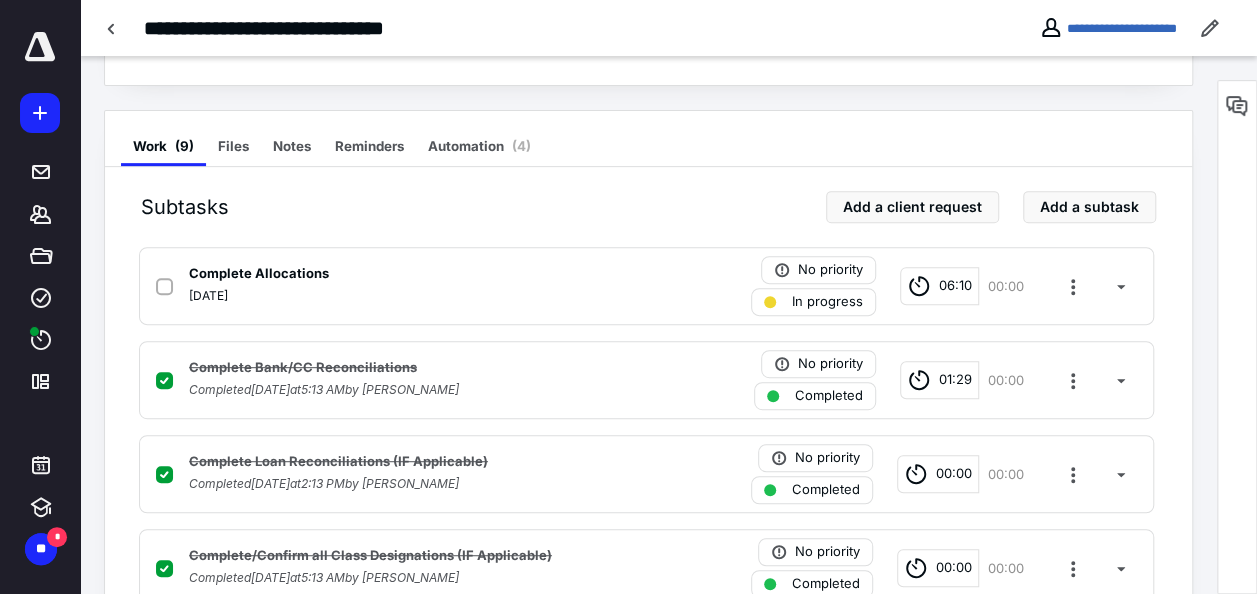 scroll, scrollTop: 300, scrollLeft: 0, axis: vertical 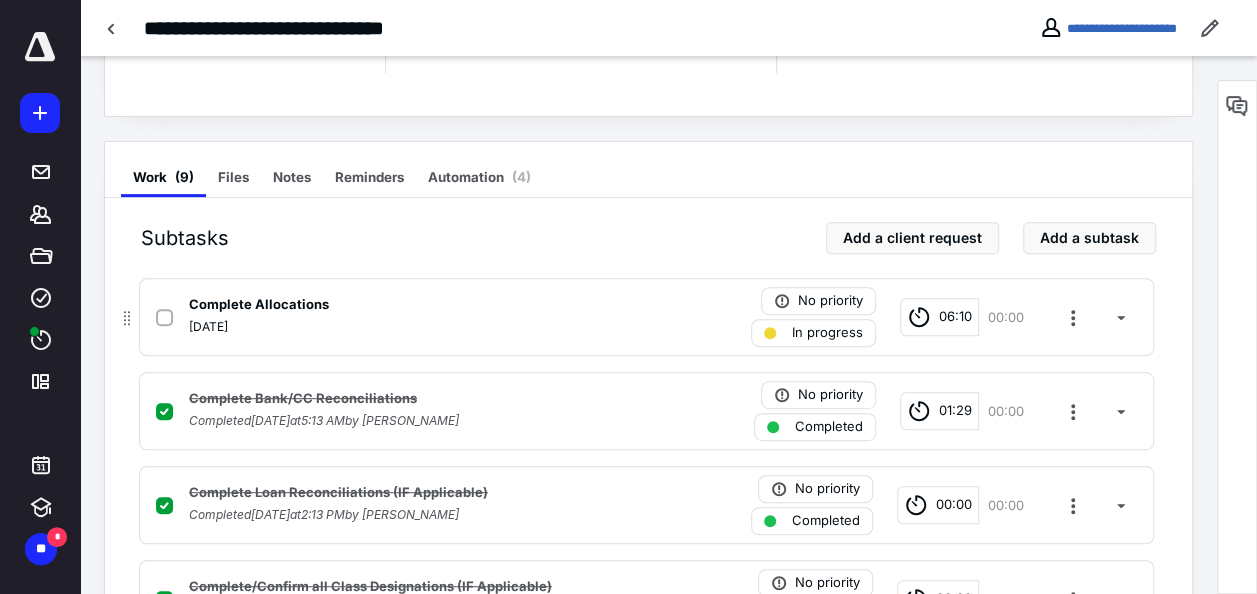 click 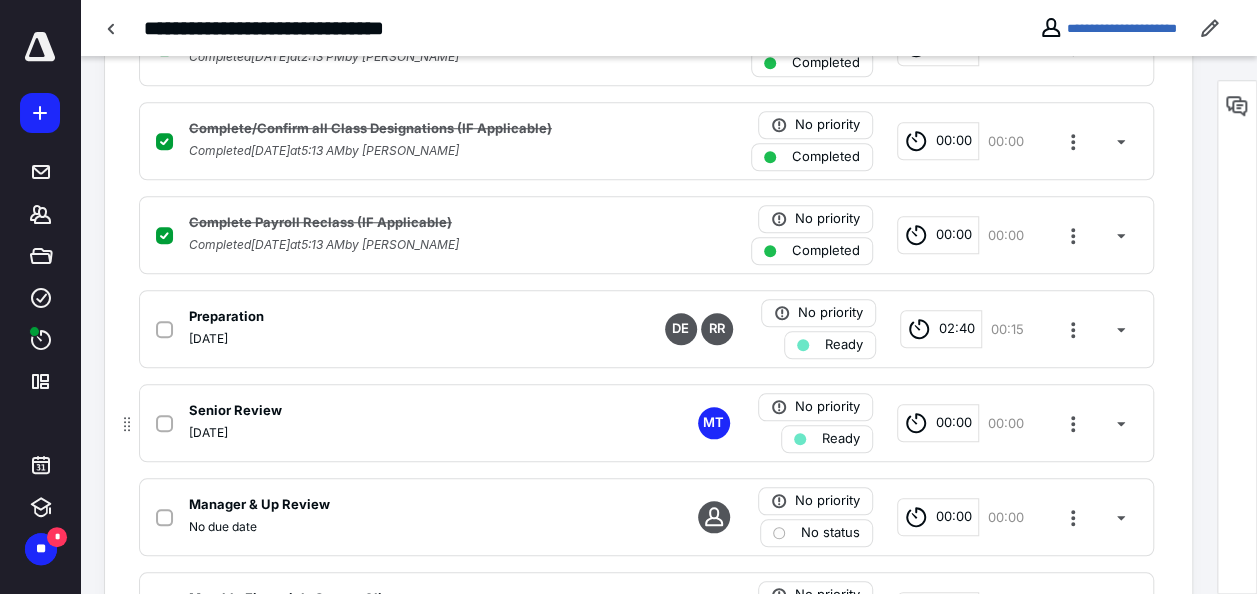 scroll, scrollTop: 800, scrollLeft: 0, axis: vertical 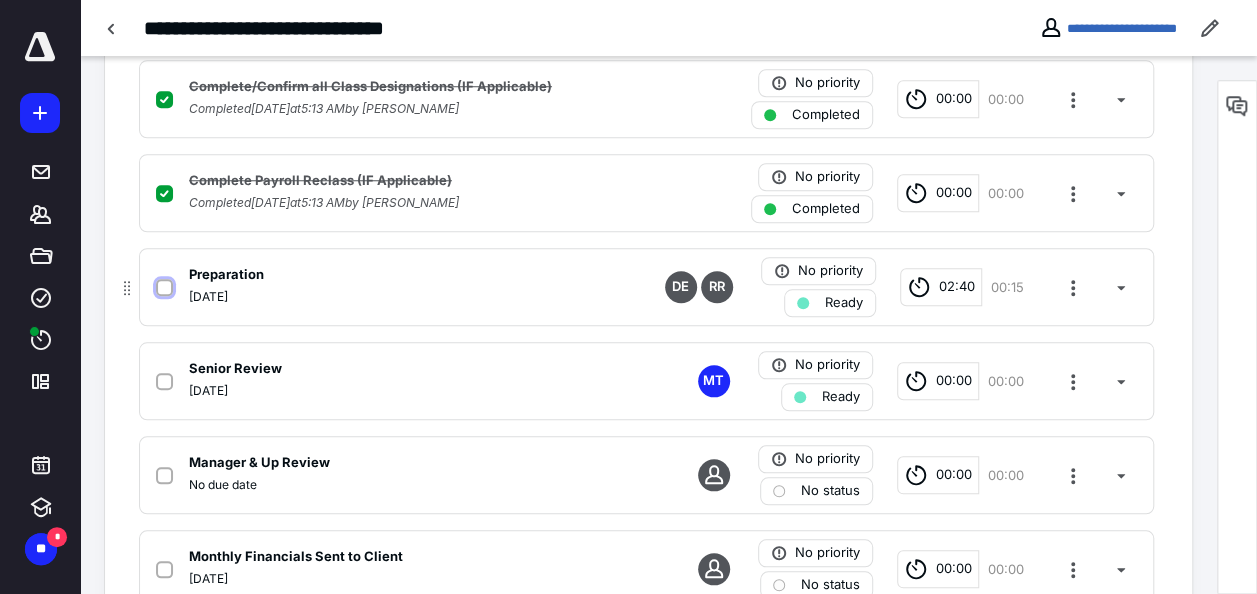 click at bounding box center [164, 288] 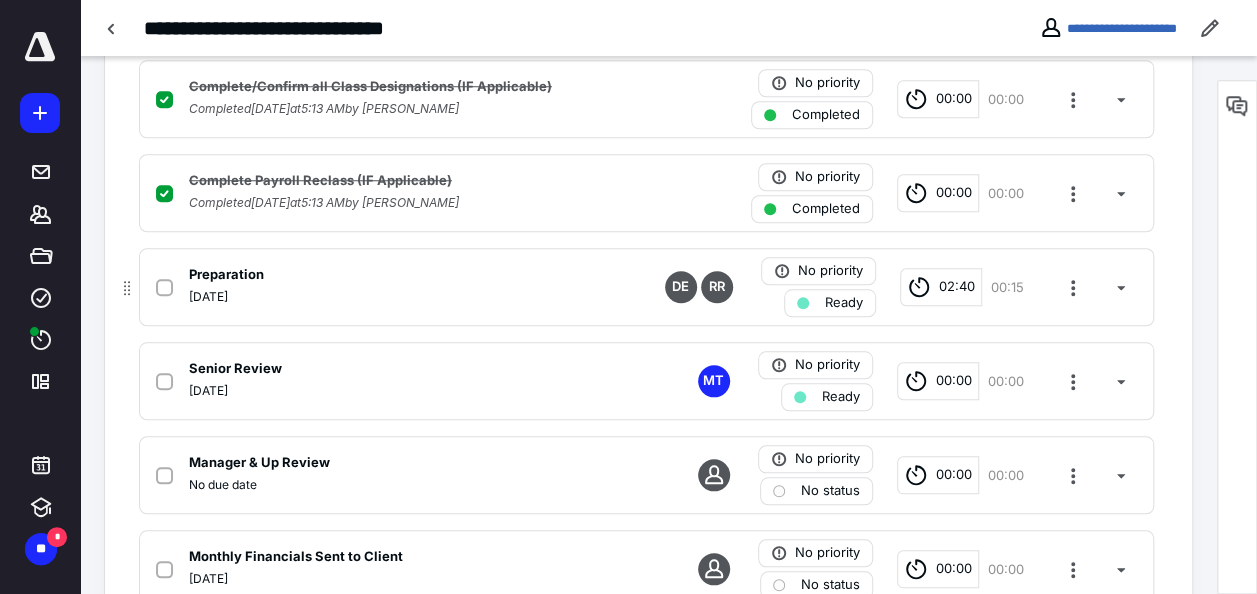 checkbox on "true" 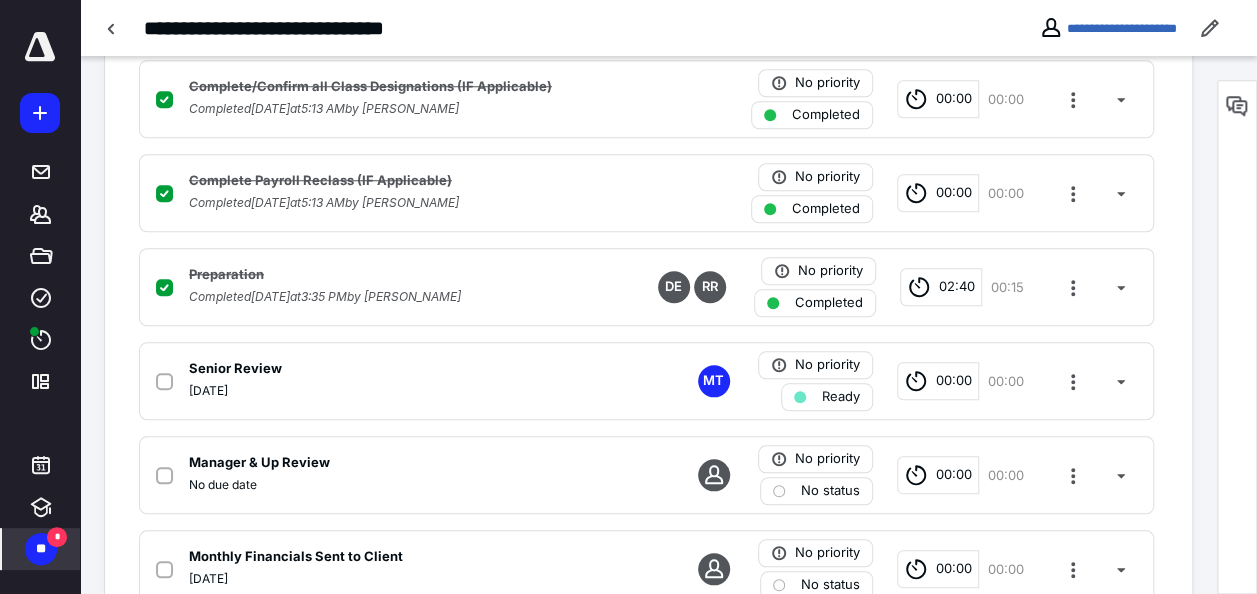 click on "**" at bounding box center [41, 549] 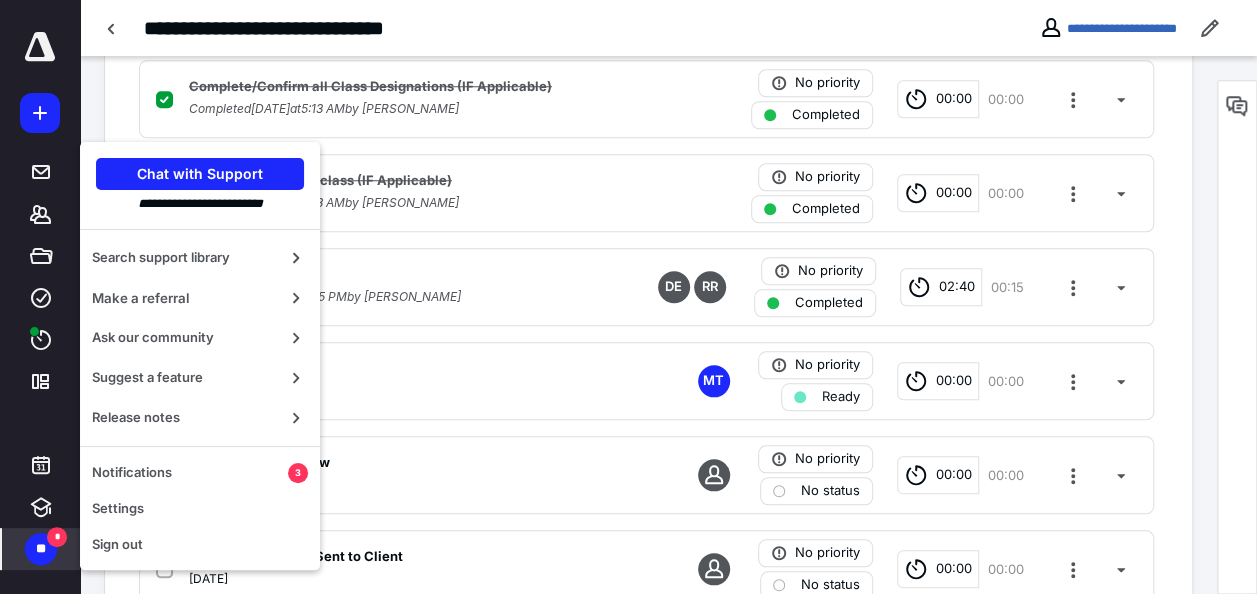 click on "*" at bounding box center [57, 537] 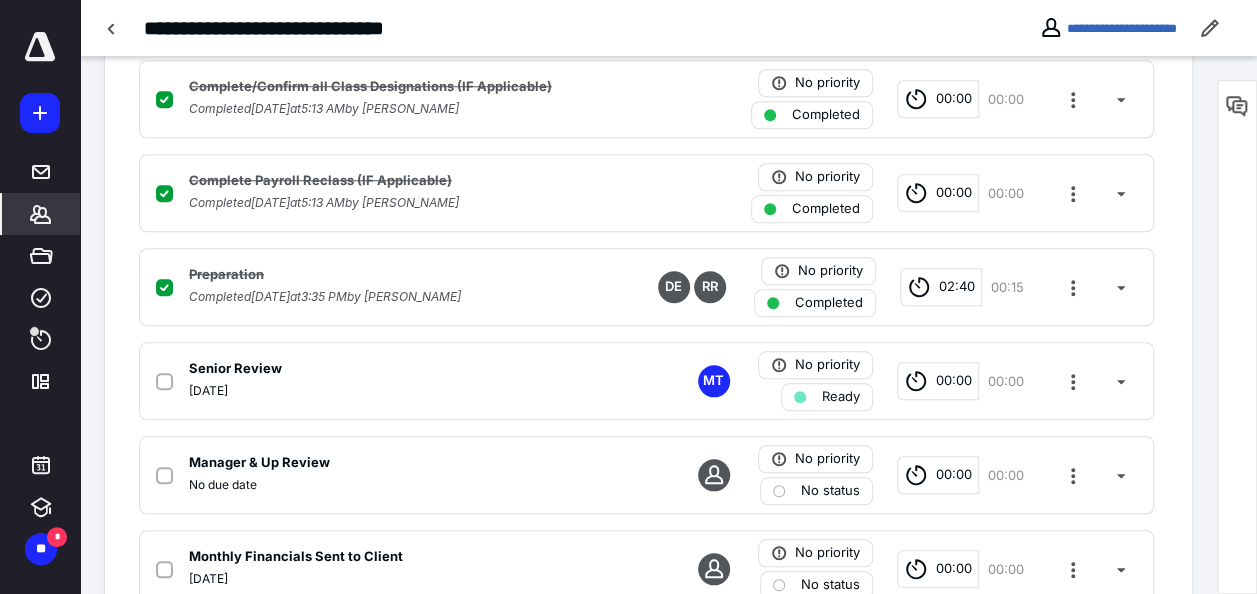 click on "*******" at bounding box center [41, 214] 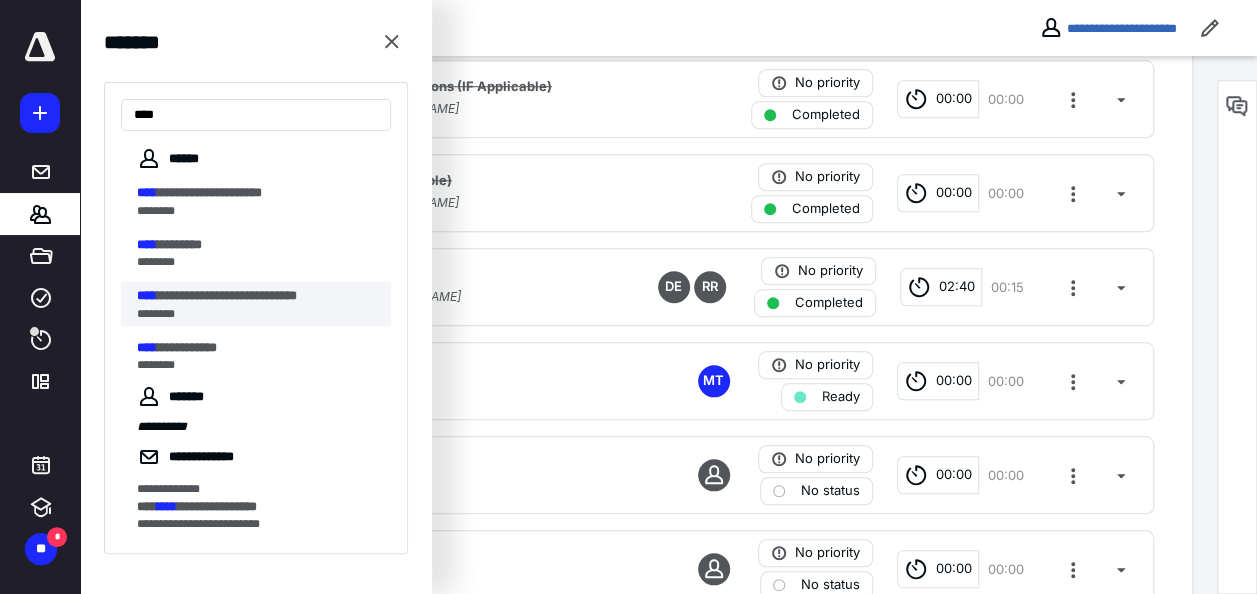 type on "****" 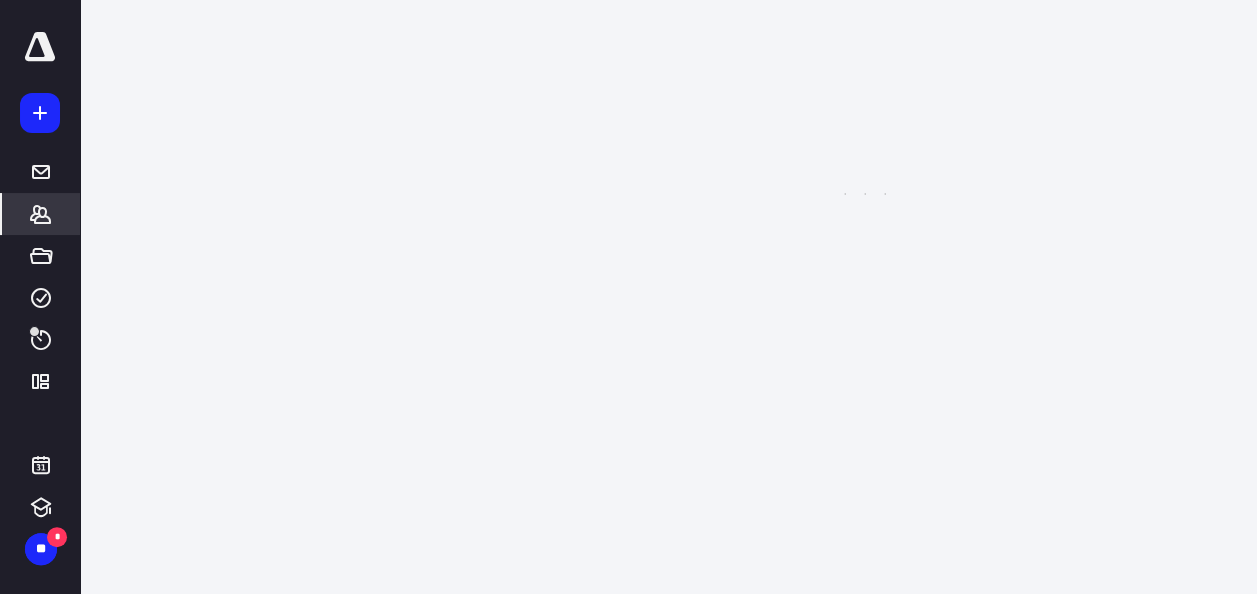 scroll, scrollTop: 0, scrollLeft: 0, axis: both 